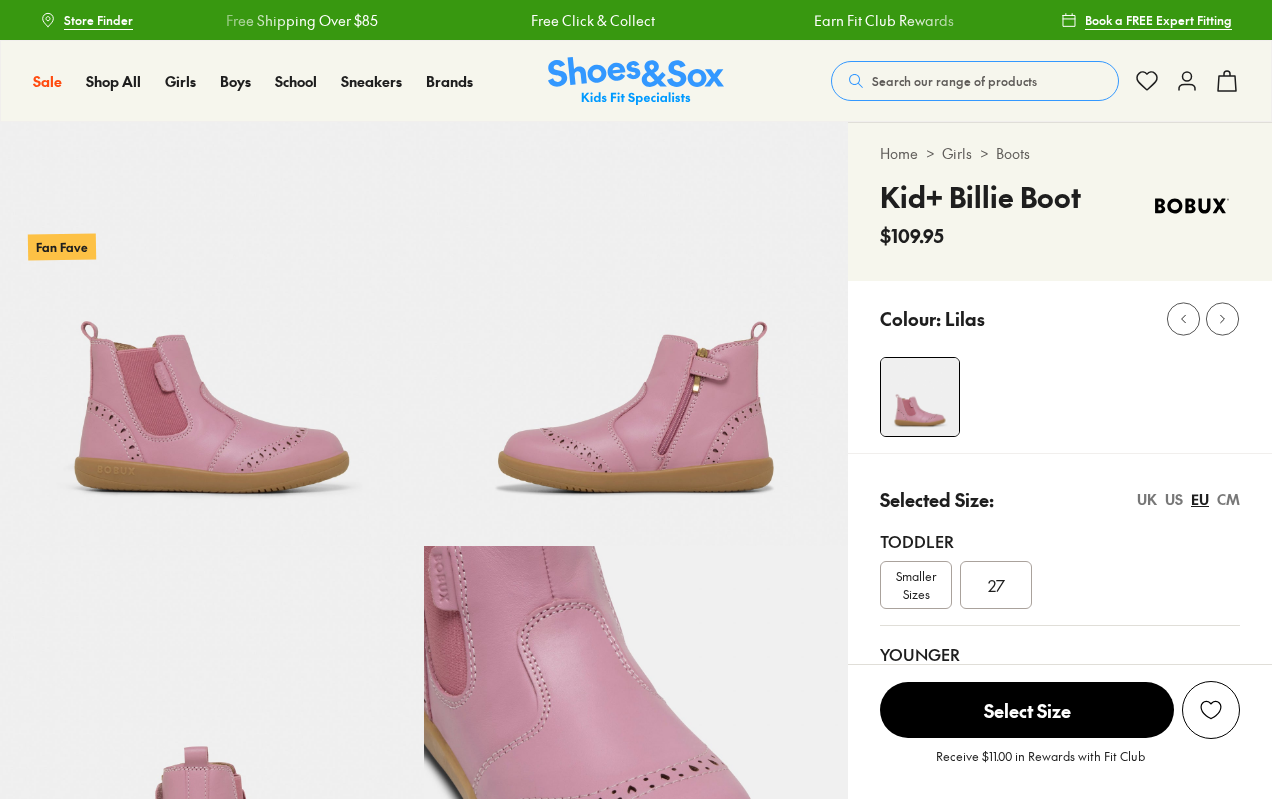 scroll, scrollTop: 0, scrollLeft: 0, axis: both 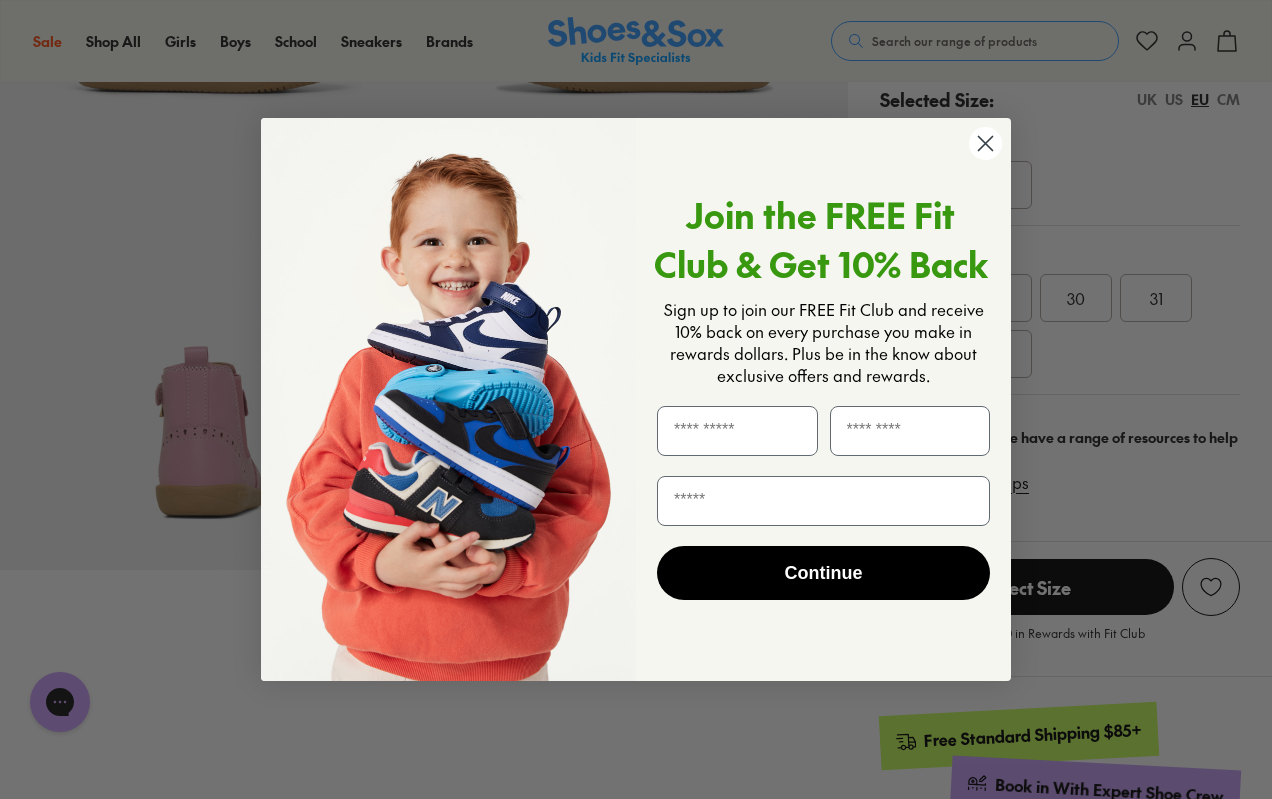 click on "Close dialog" 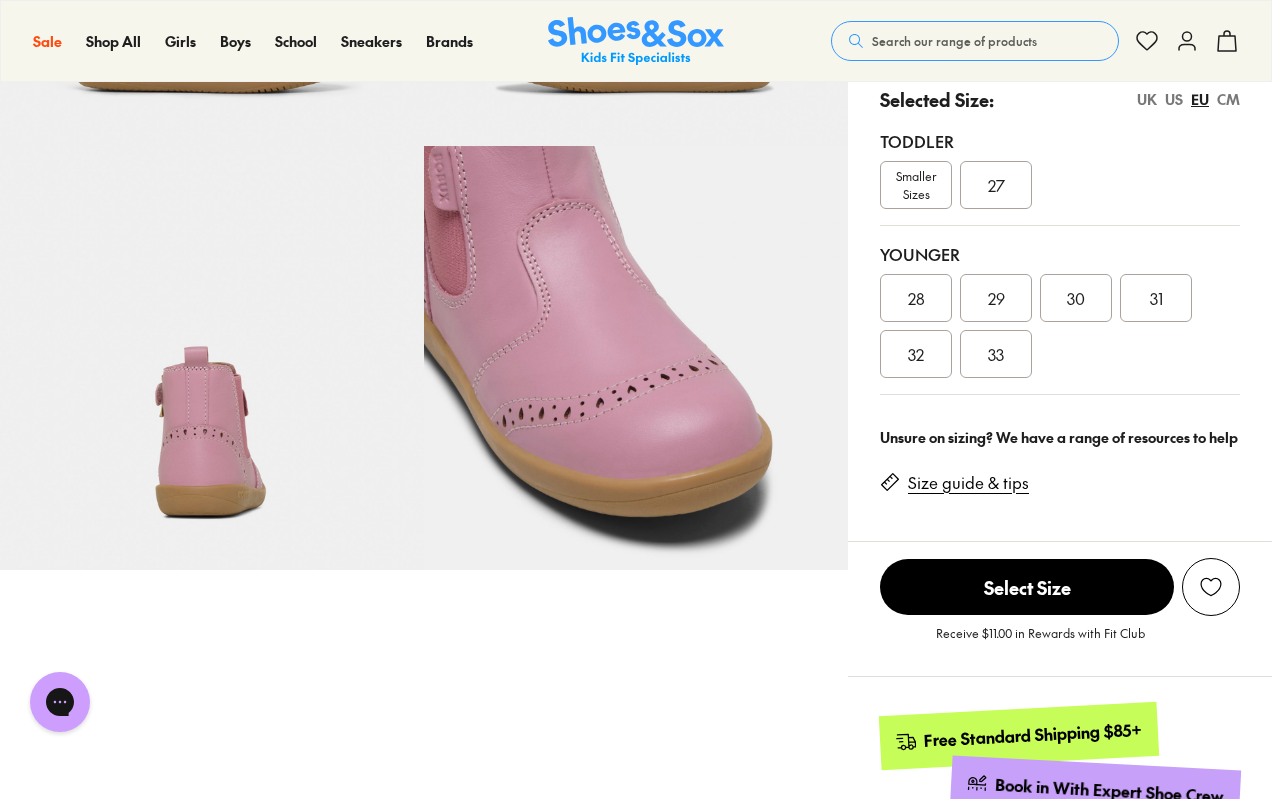 click on "29" at bounding box center [996, 298] 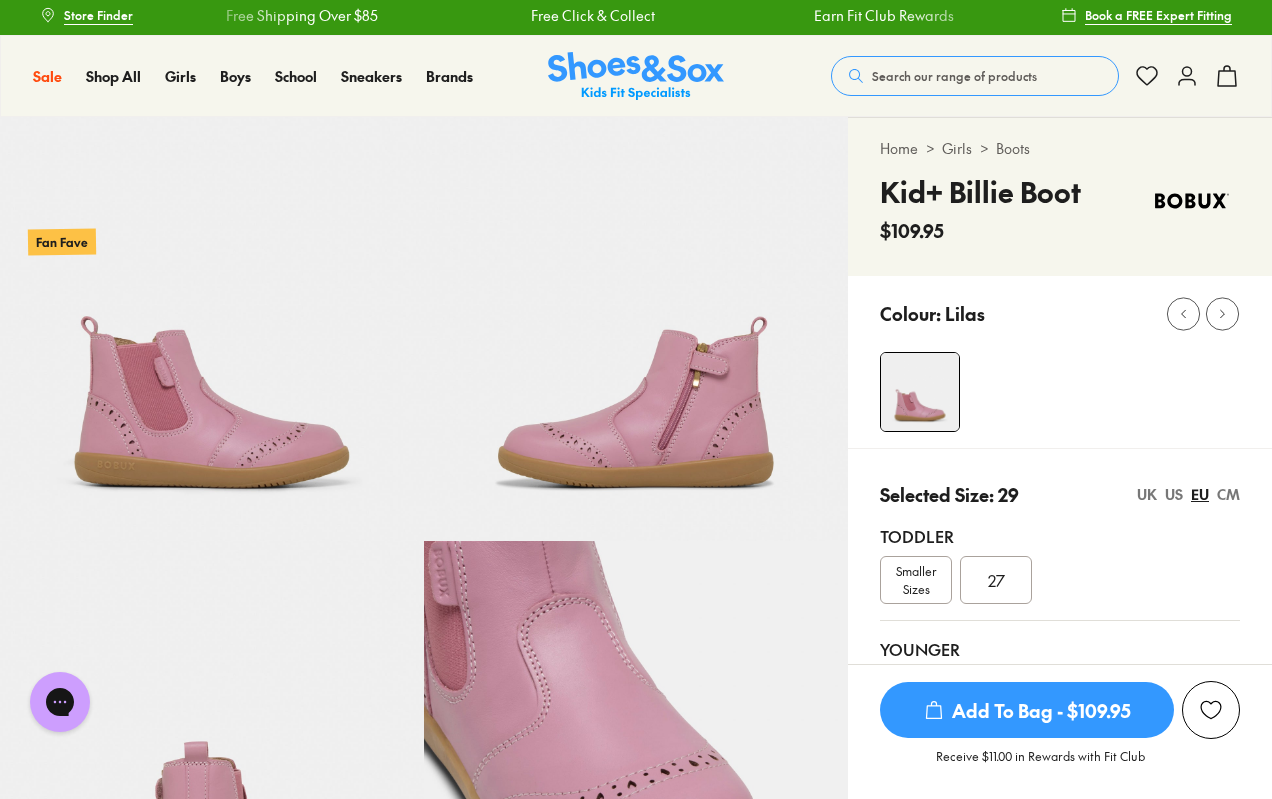 scroll, scrollTop: 0, scrollLeft: 0, axis: both 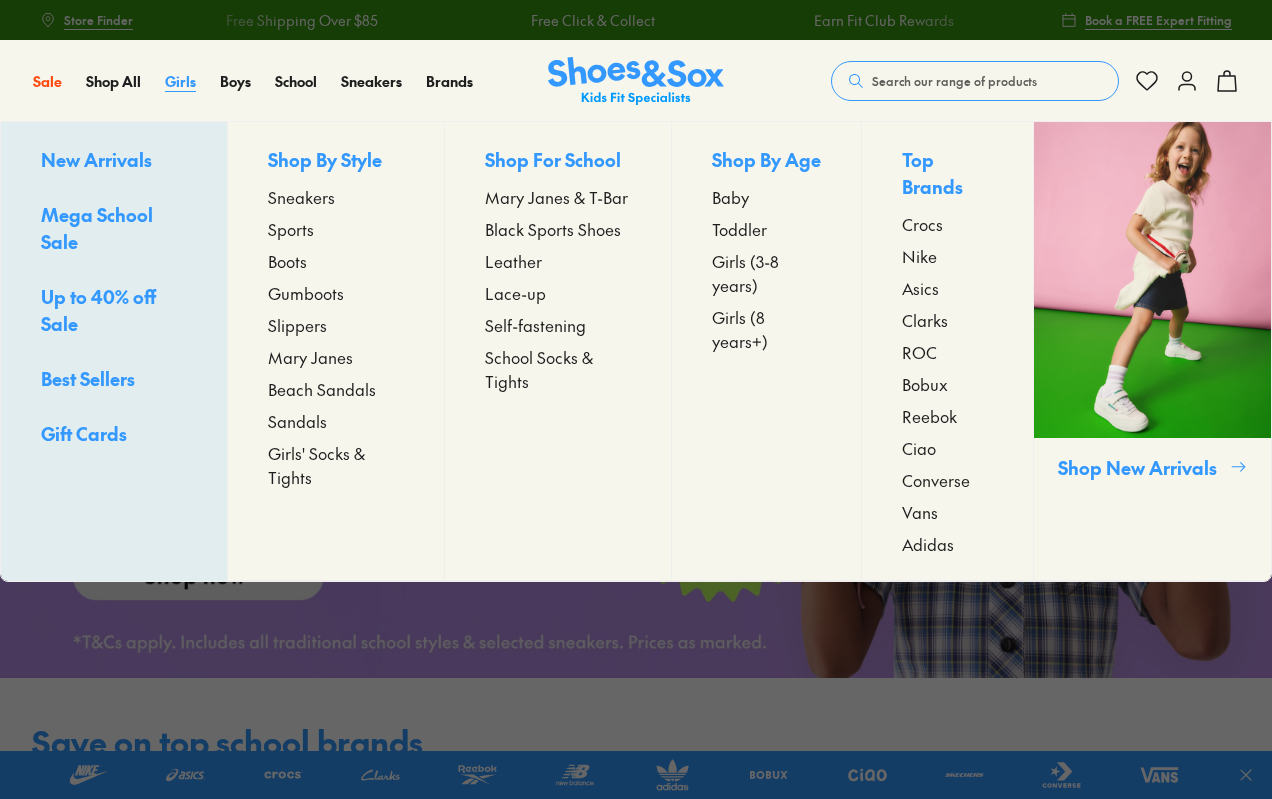 click on "Girls" at bounding box center (180, 81) 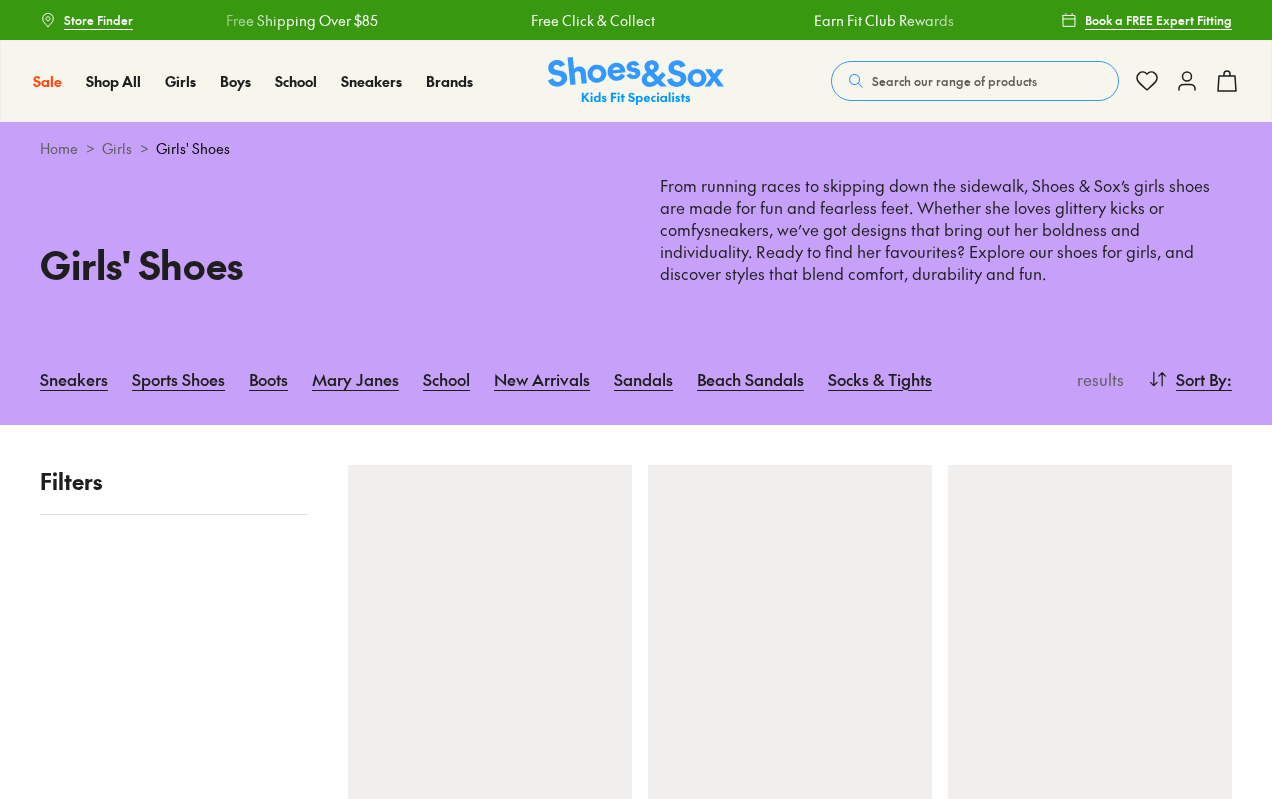scroll, scrollTop: 0, scrollLeft: 0, axis: both 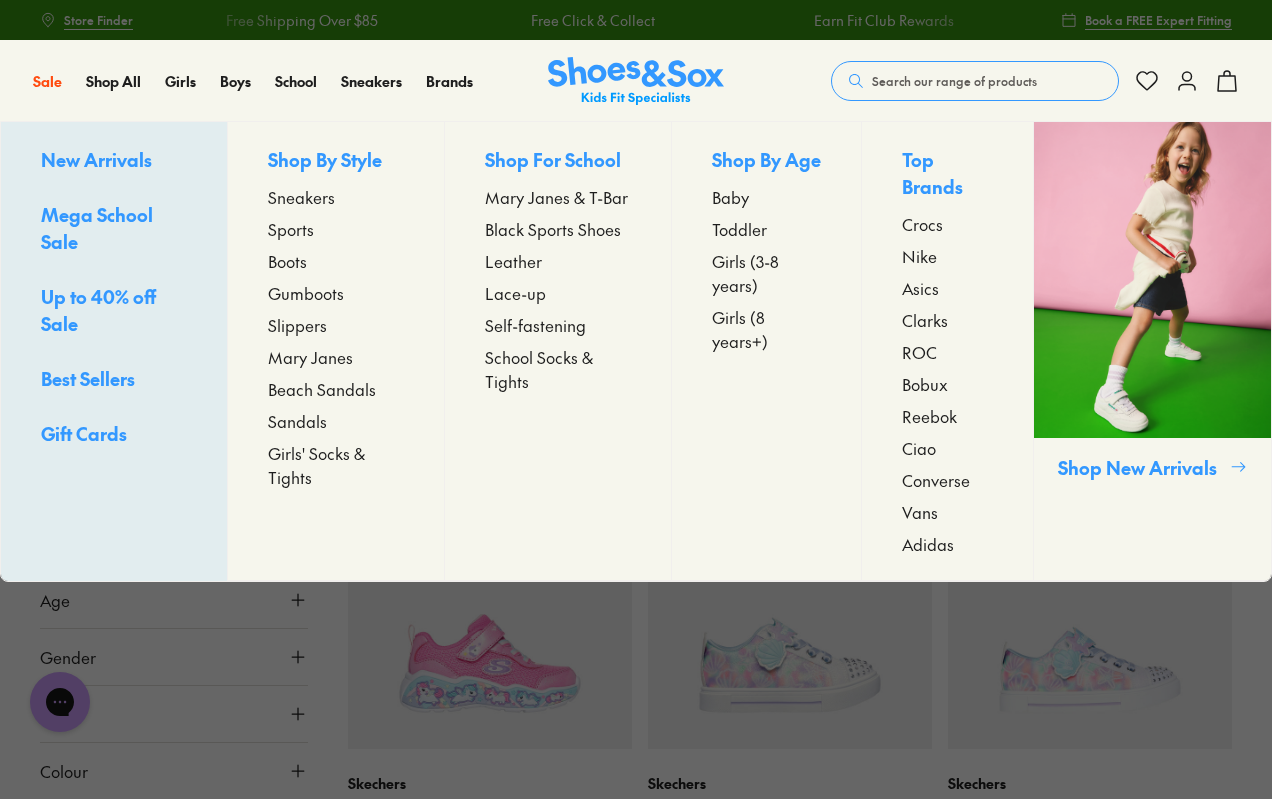 click on "Boots" at bounding box center [287, 261] 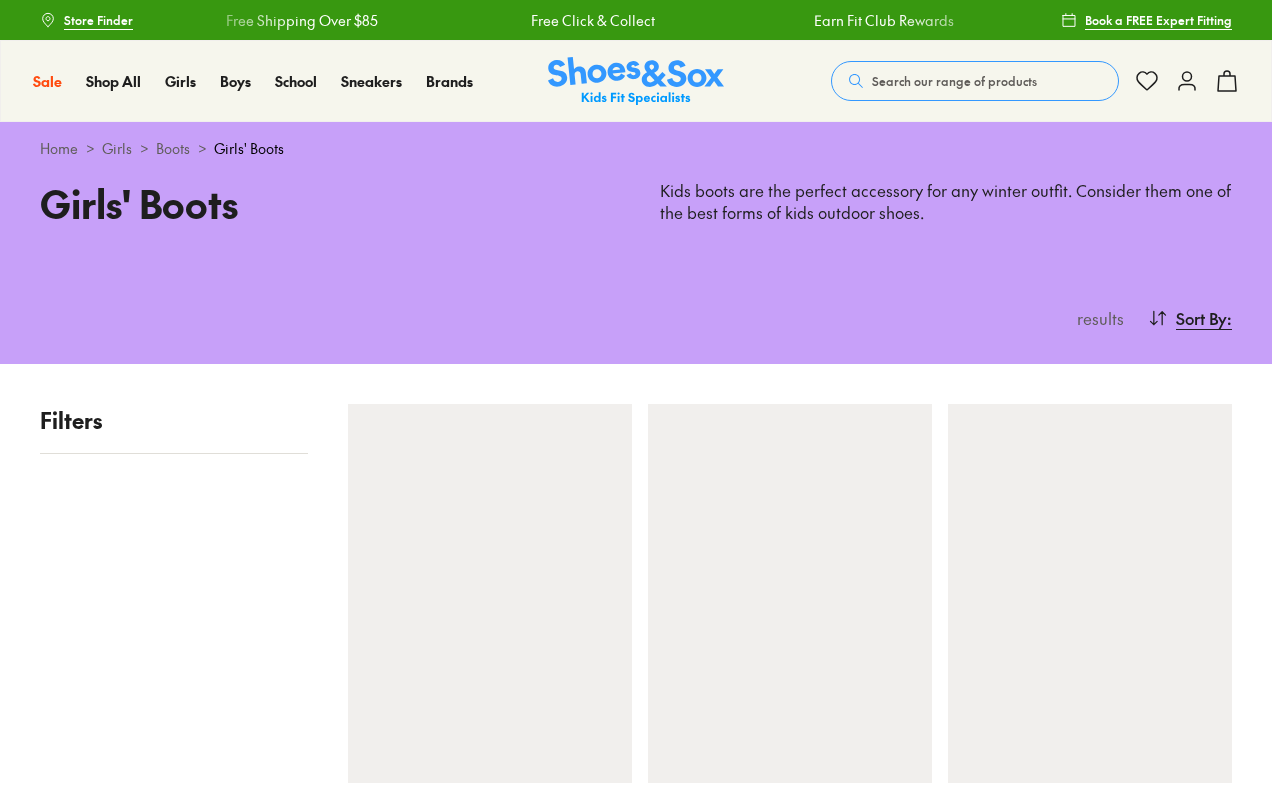 scroll, scrollTop: 0, scrollLeft: 0, axis: both 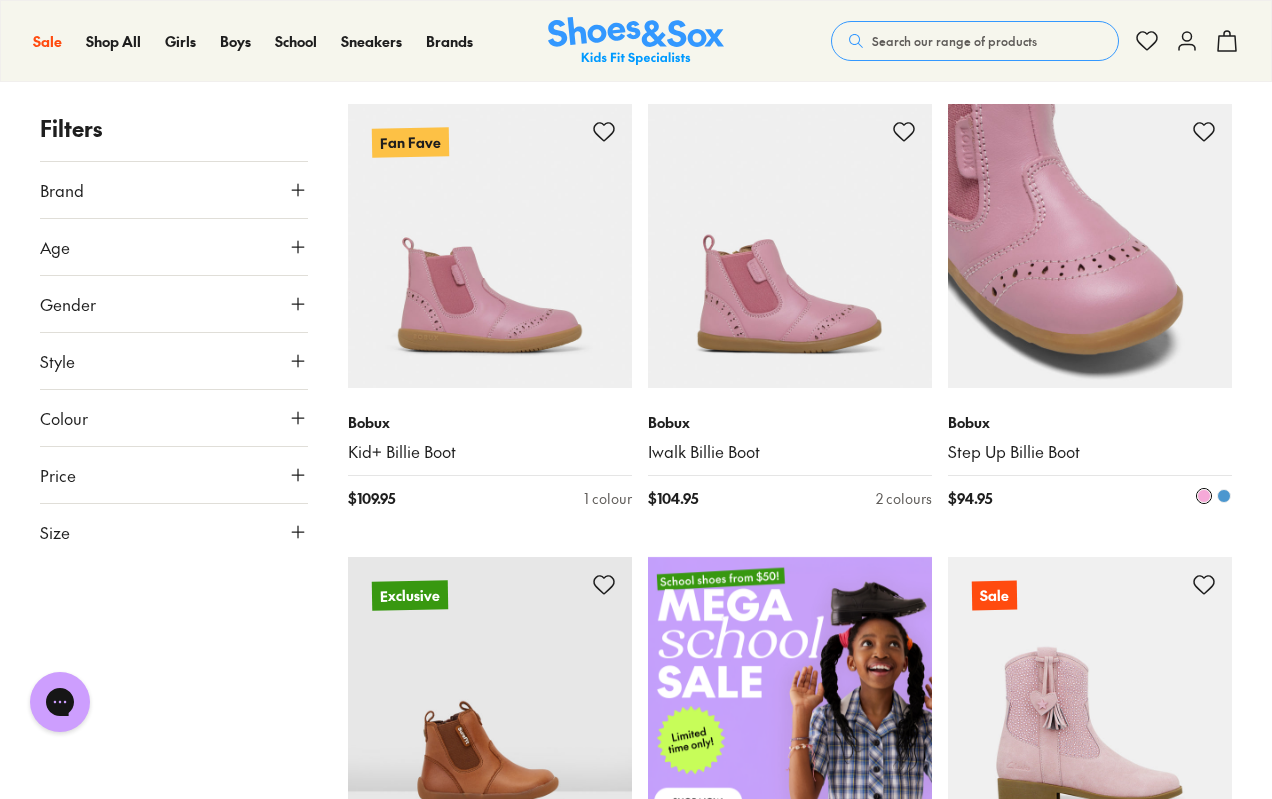 click at bounding box center [1090, 246] 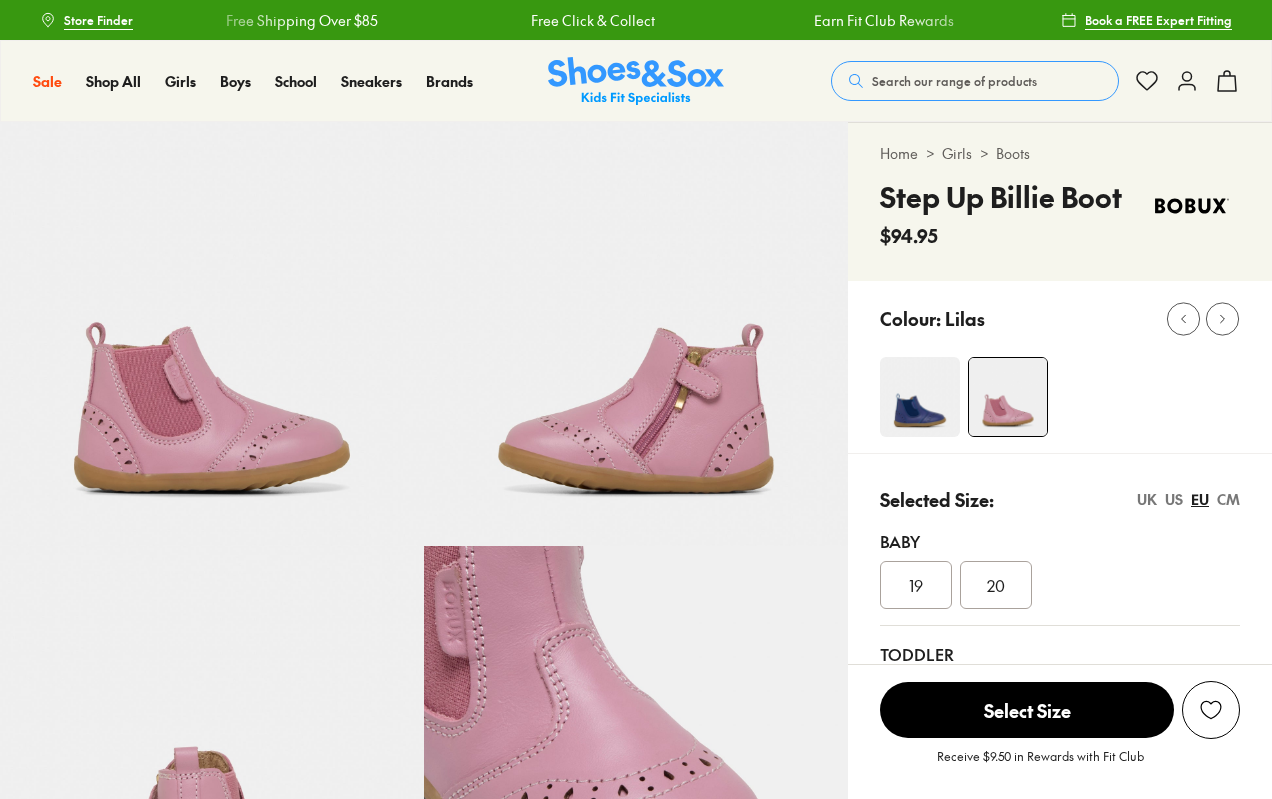 scroll, scrollTop: 0, scrollLeft: 0, axis: both 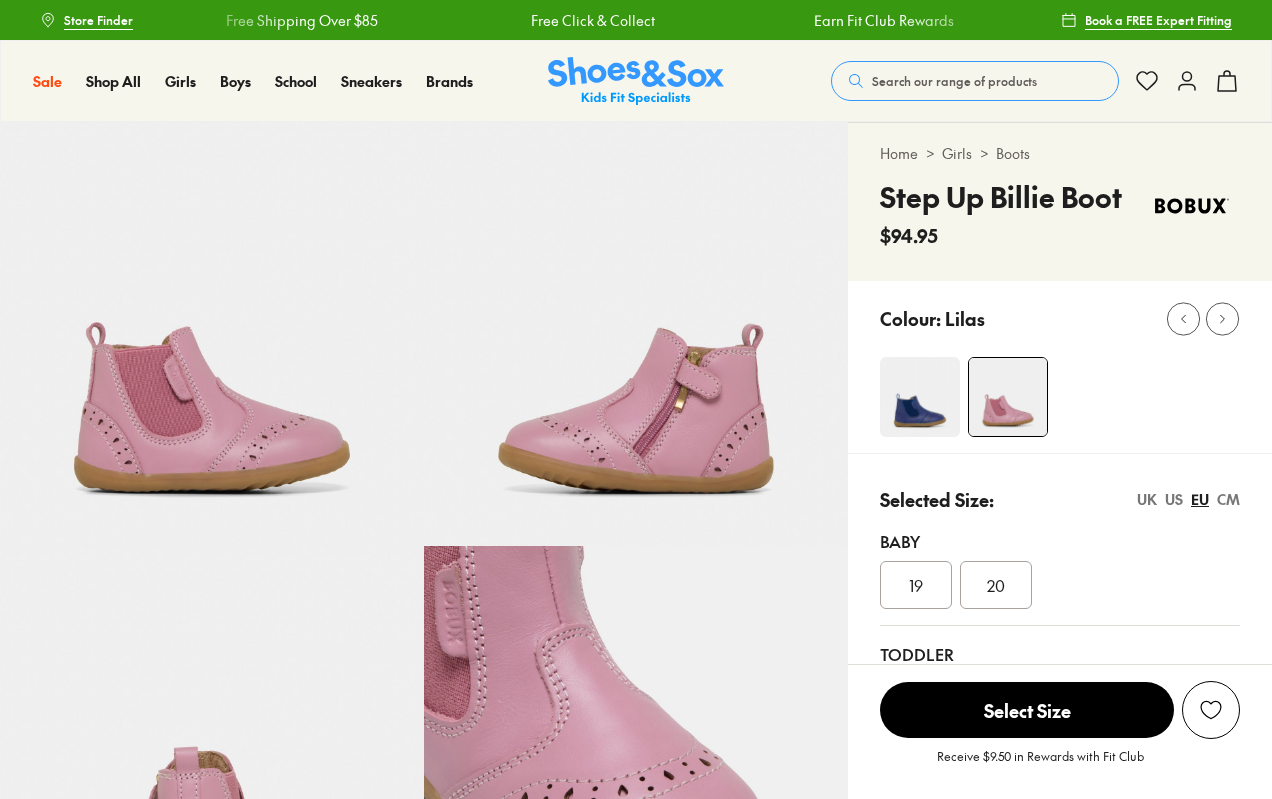 select on "*" 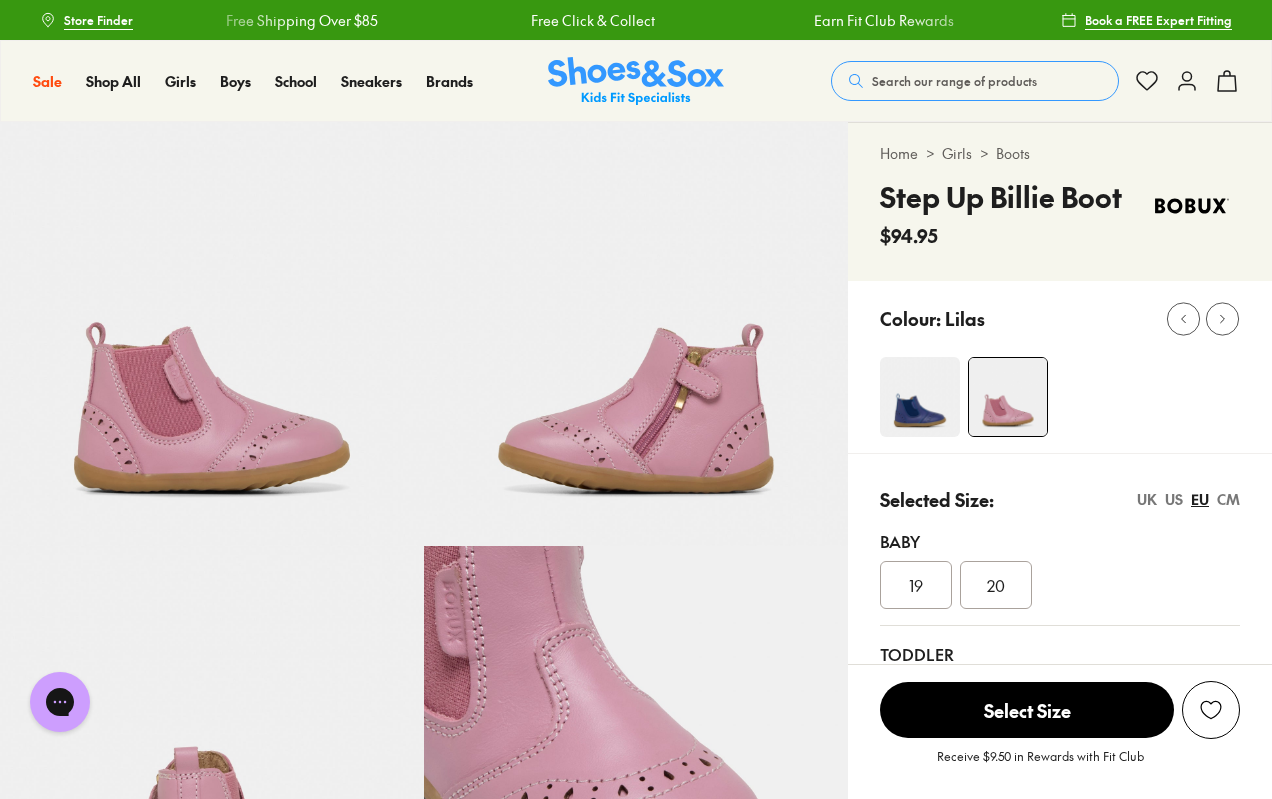 scroll, scrollTop: 0, scrollLeft: 0, axis: both 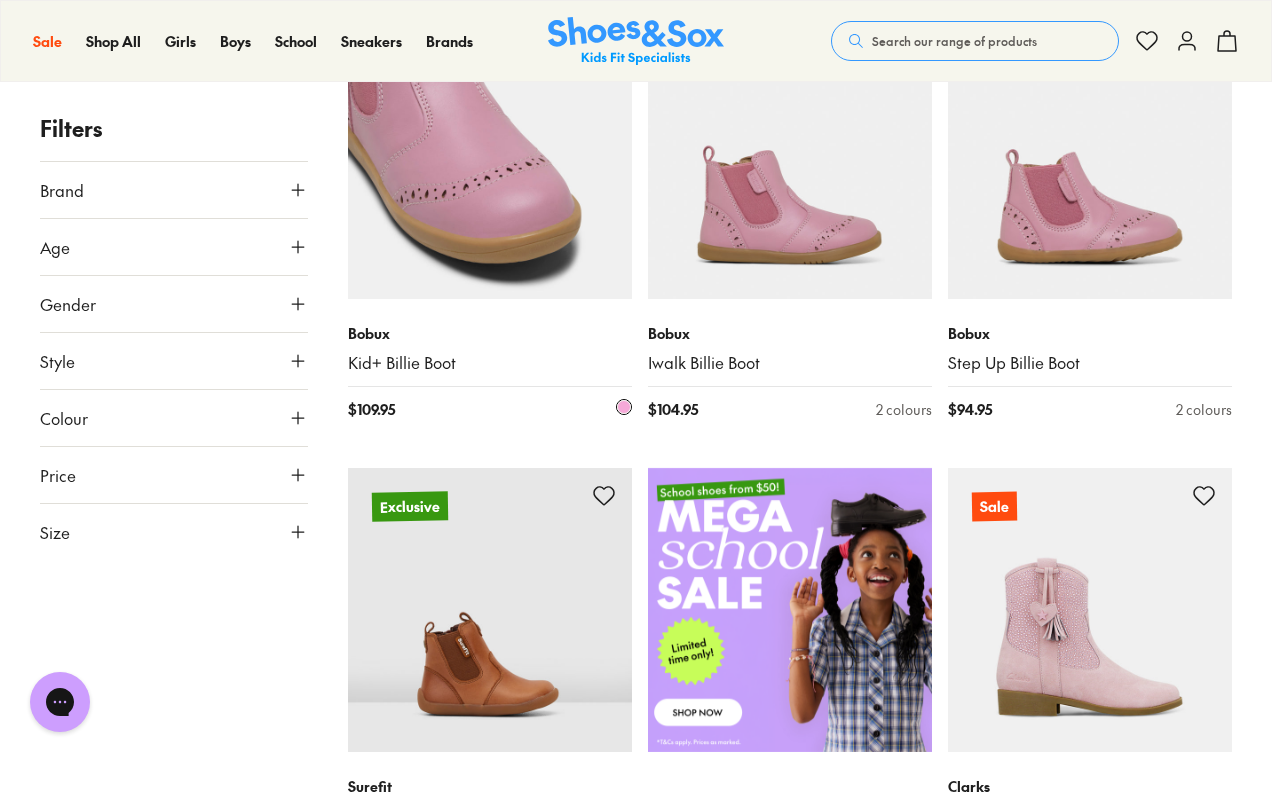 click at bounding box center [490, 157] 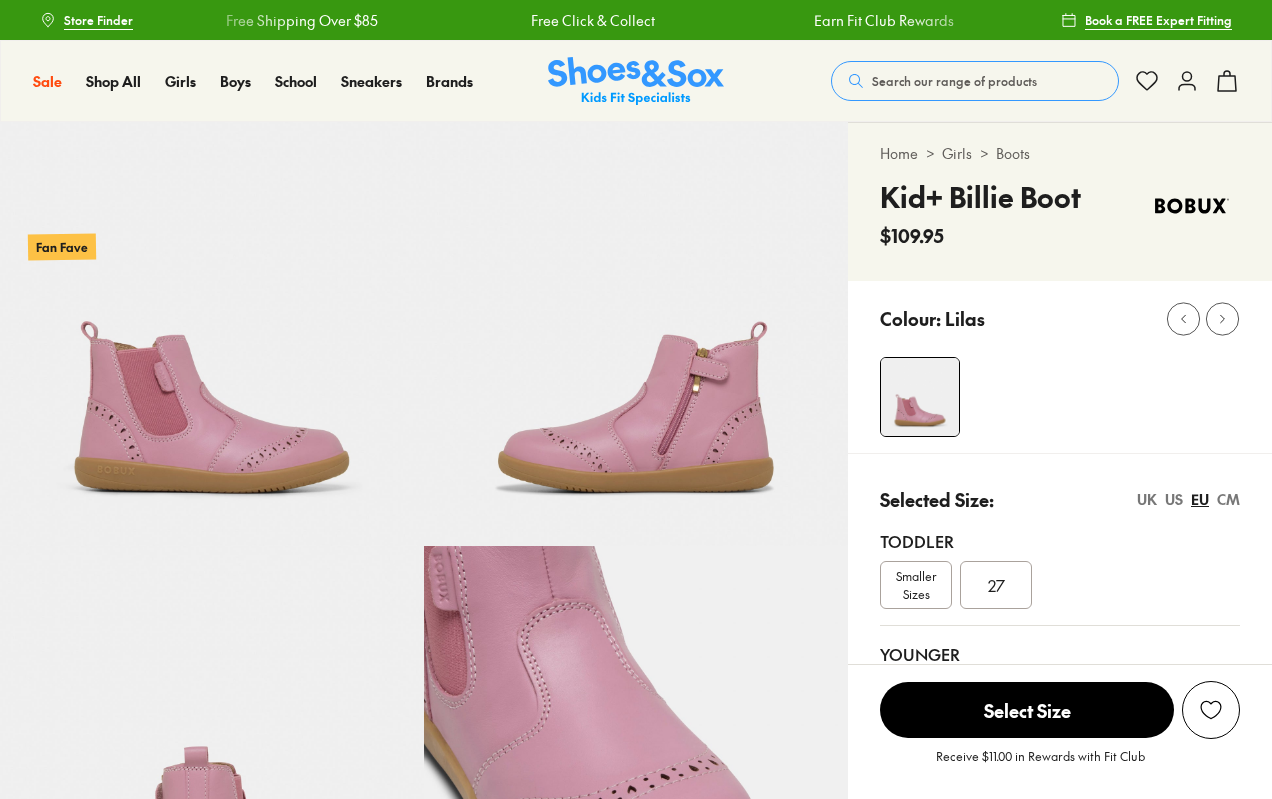 scroll, scrollTop: 0, scrollLeft: 0, axis: both 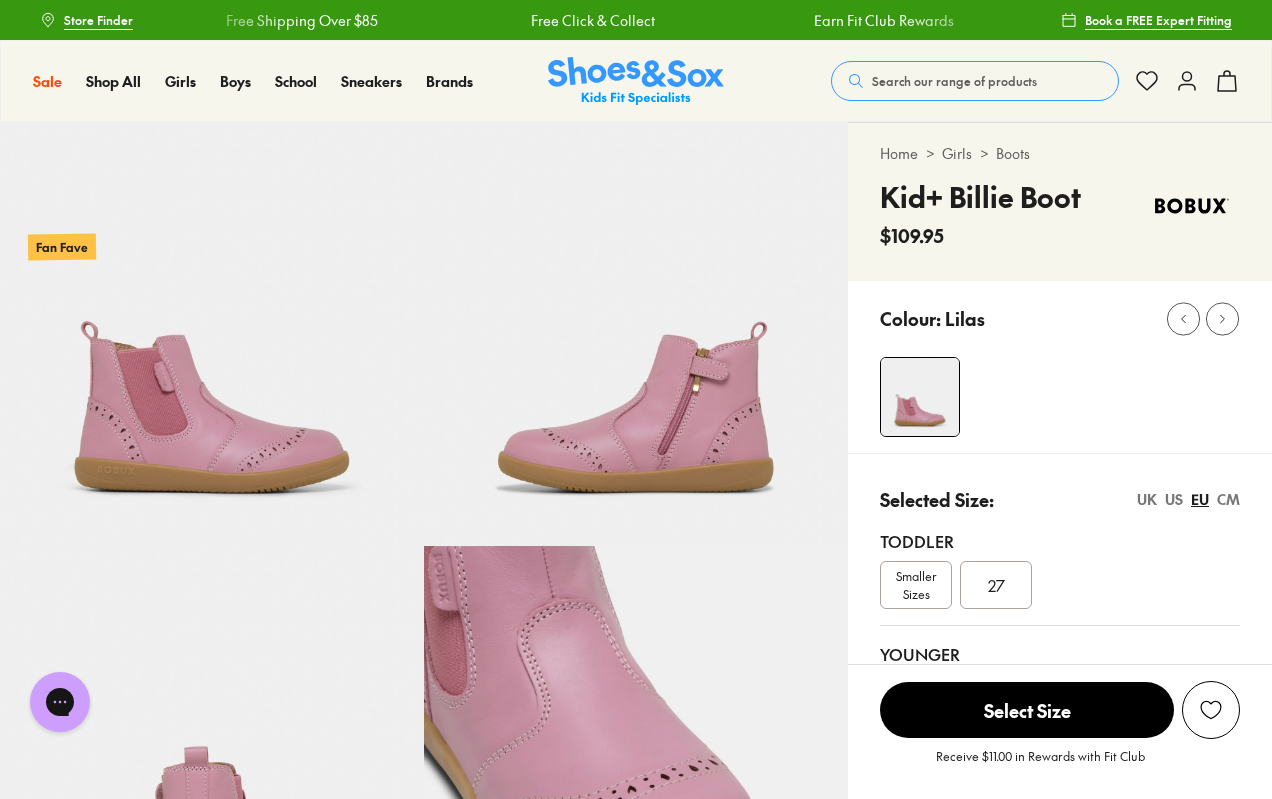 click on "27" at bounding box center (996, 585) 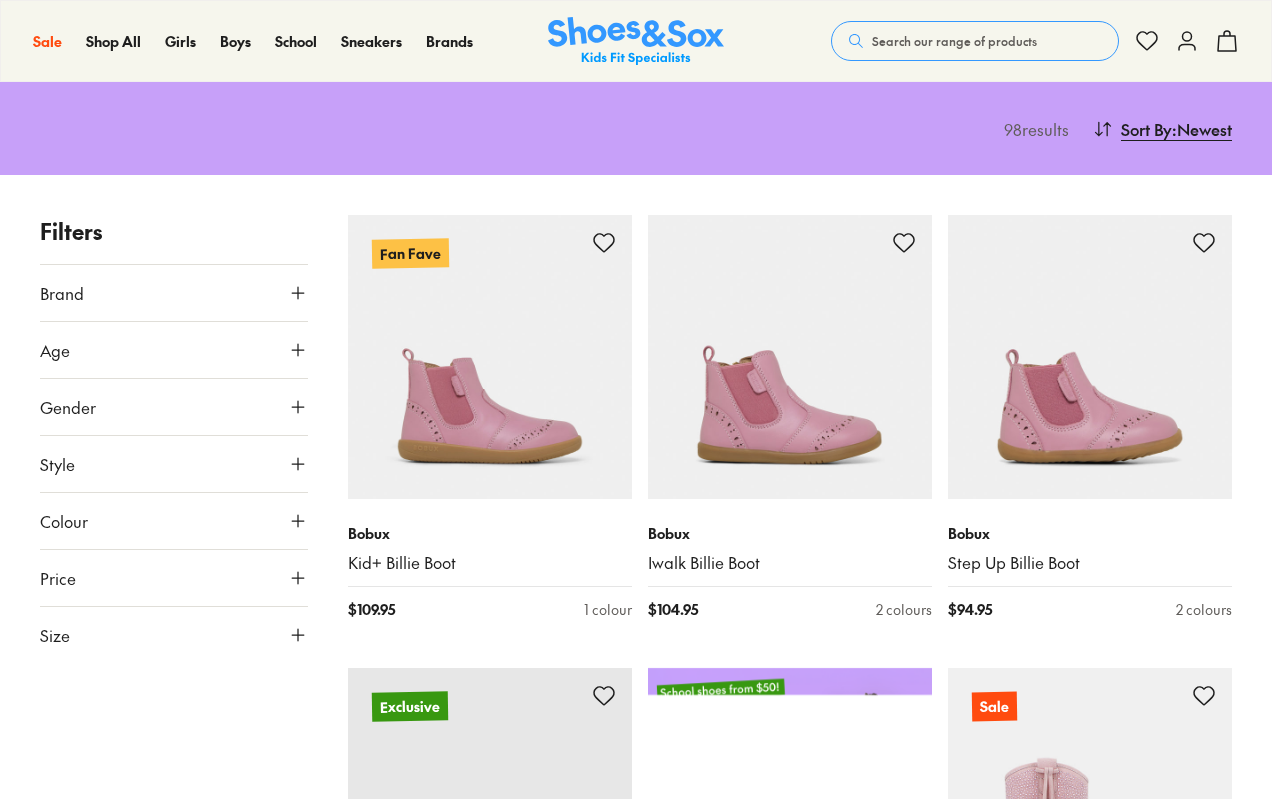scroll, scrollTop: 189, scrollLeft: 0, axis: vertical 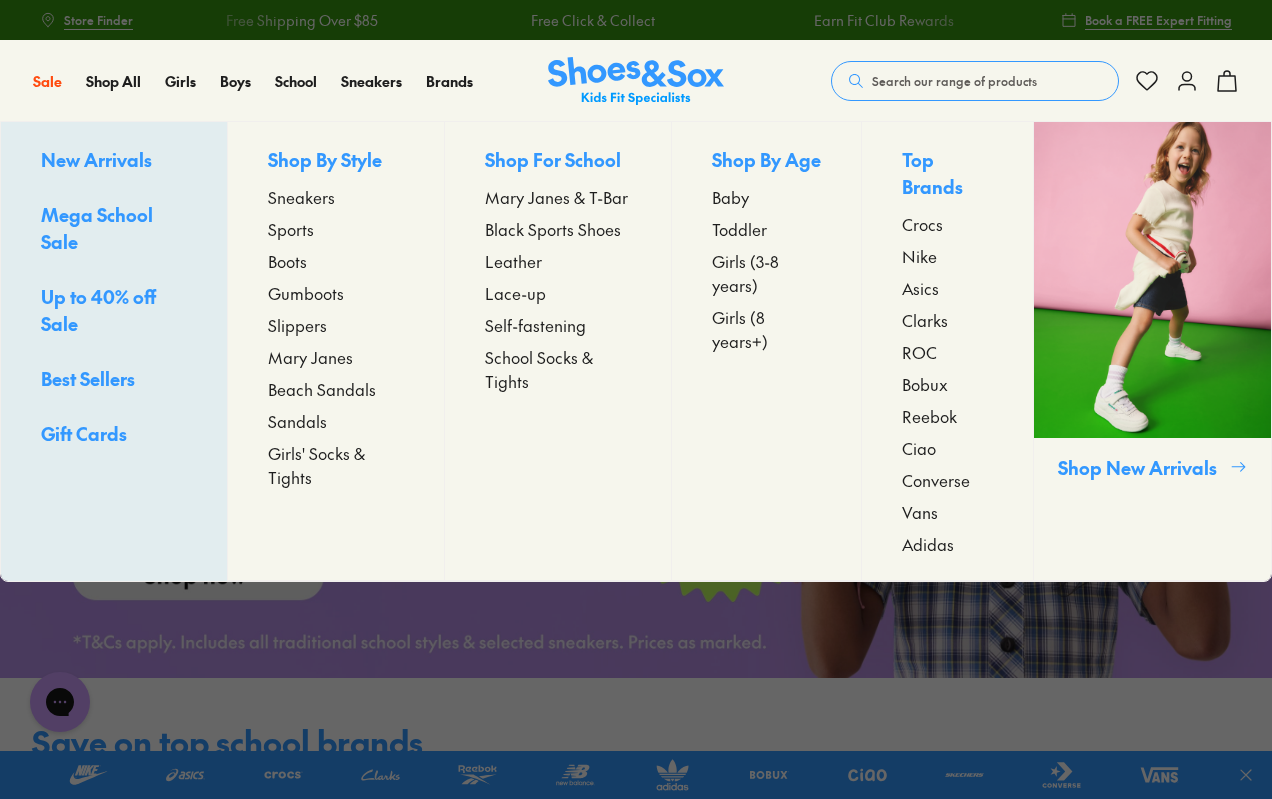 click on "Boots" at bounding box center [287, 261] 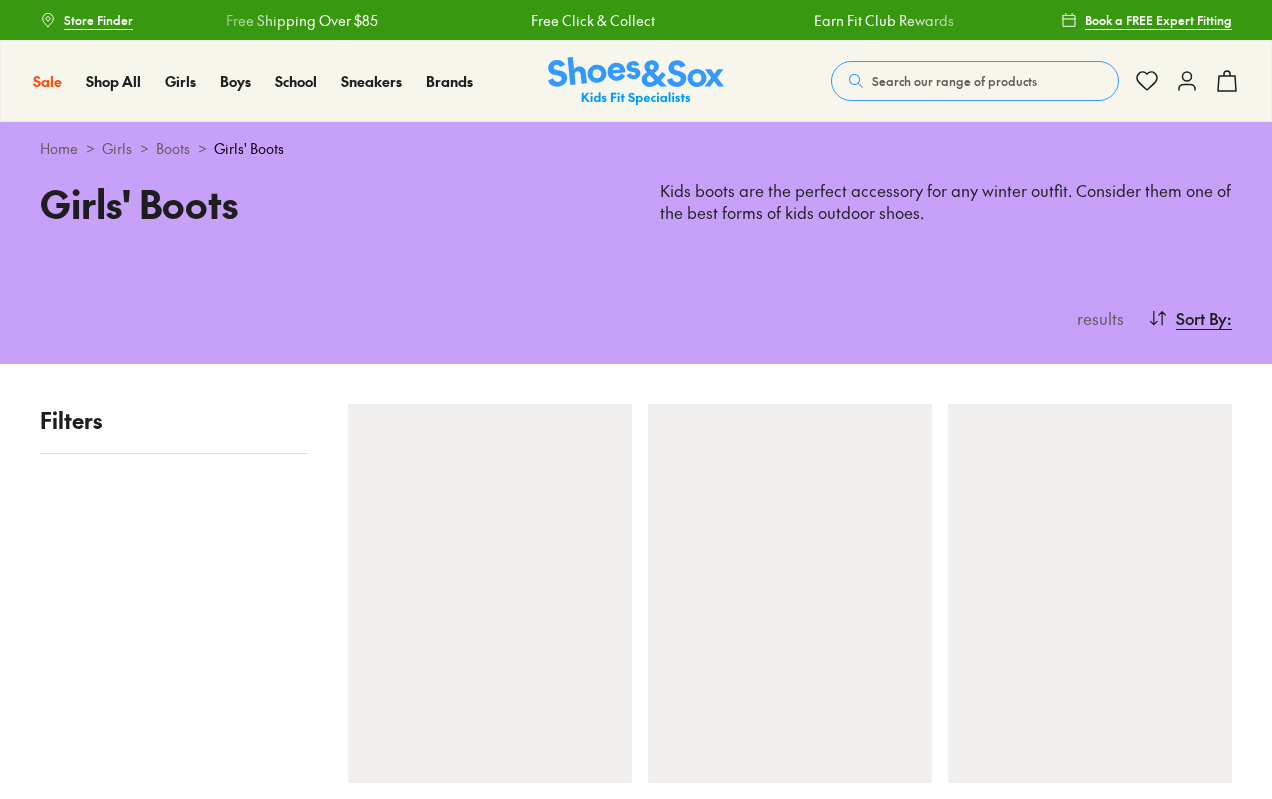 scroll, scrollTop: 0, scrollLeft: 0, axis: both 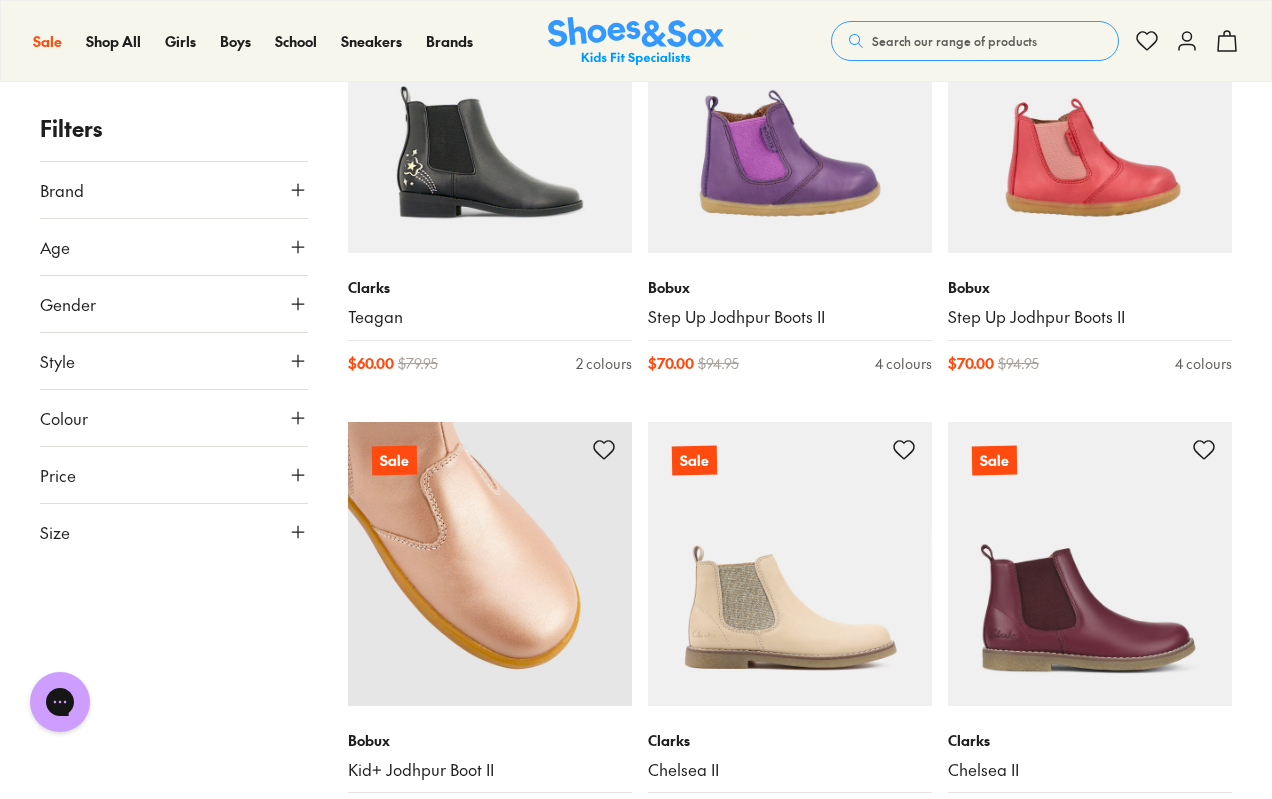 click at bounding box center [490, 564] 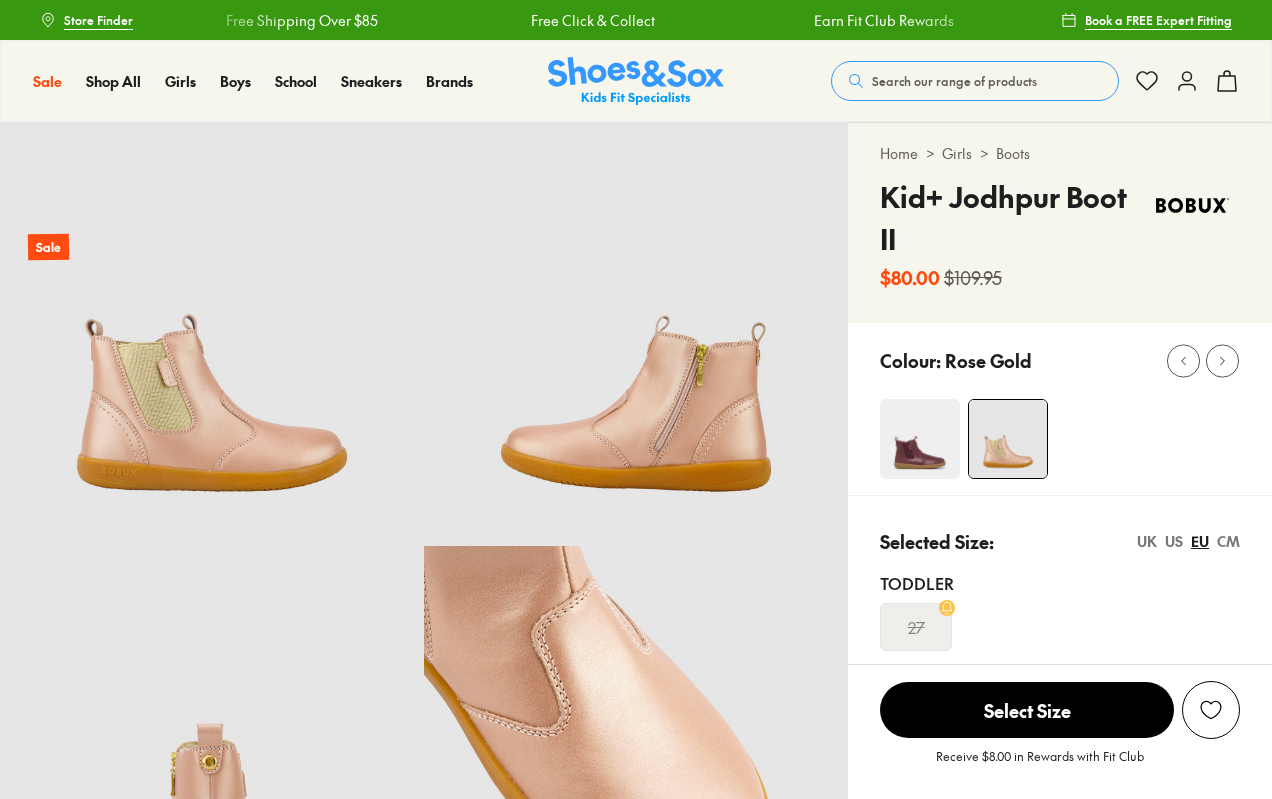scroll, scrollTop: 0, scrollLeft: 0, axis: both 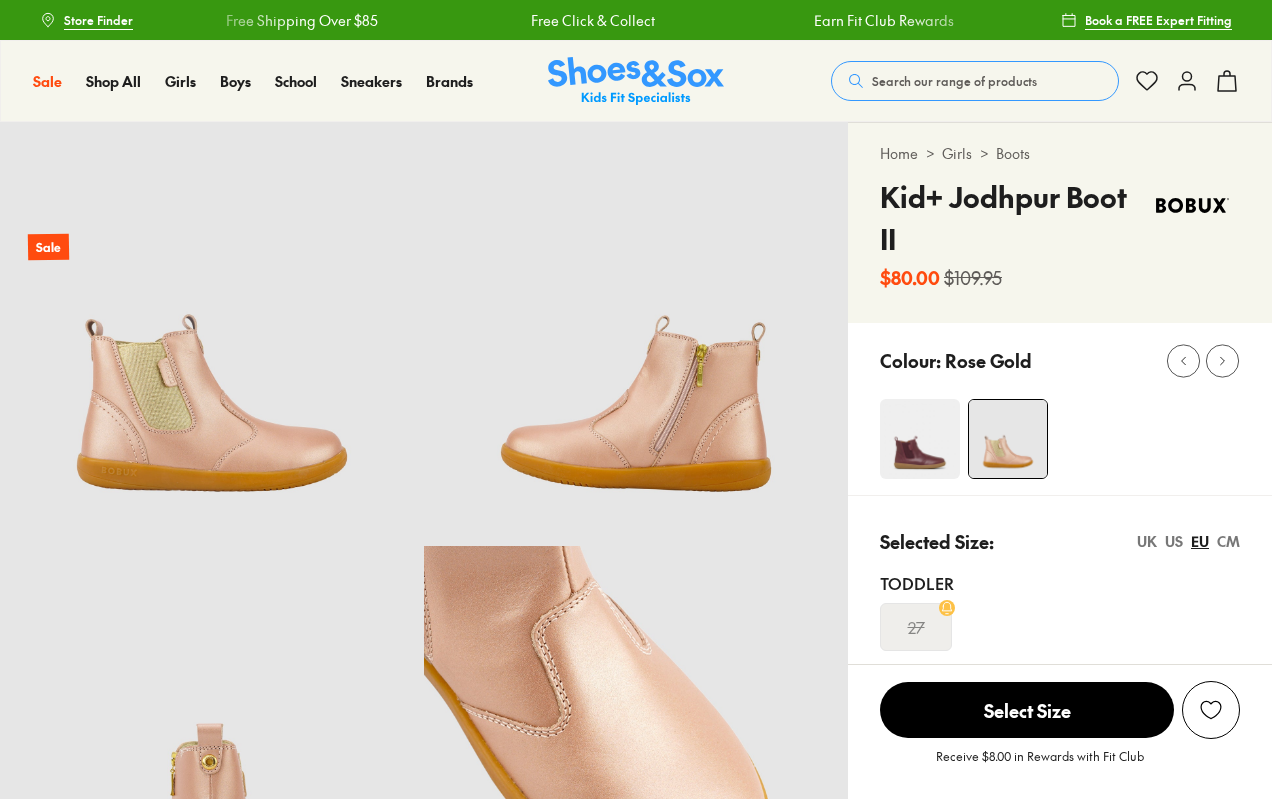 select on "*" 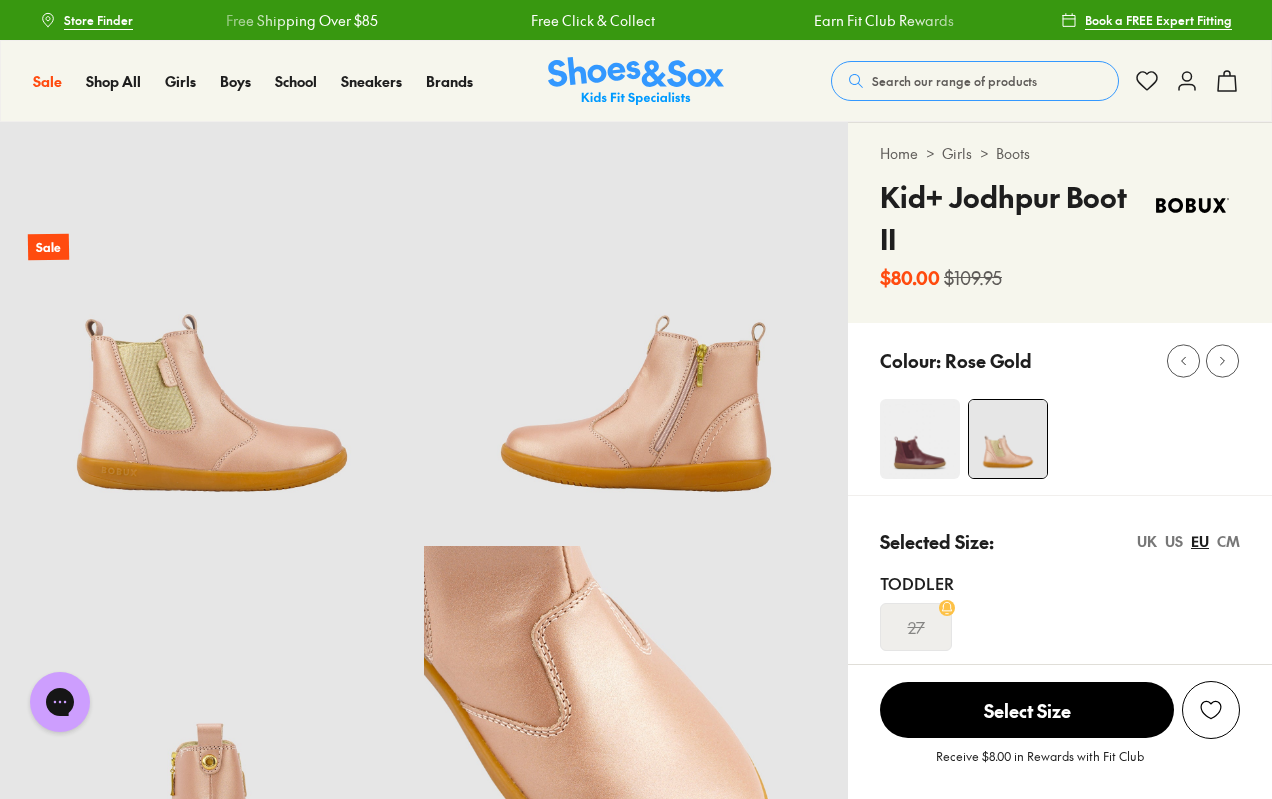 scroll, scrollTop: 0, scrollLeft: 0, axis: both 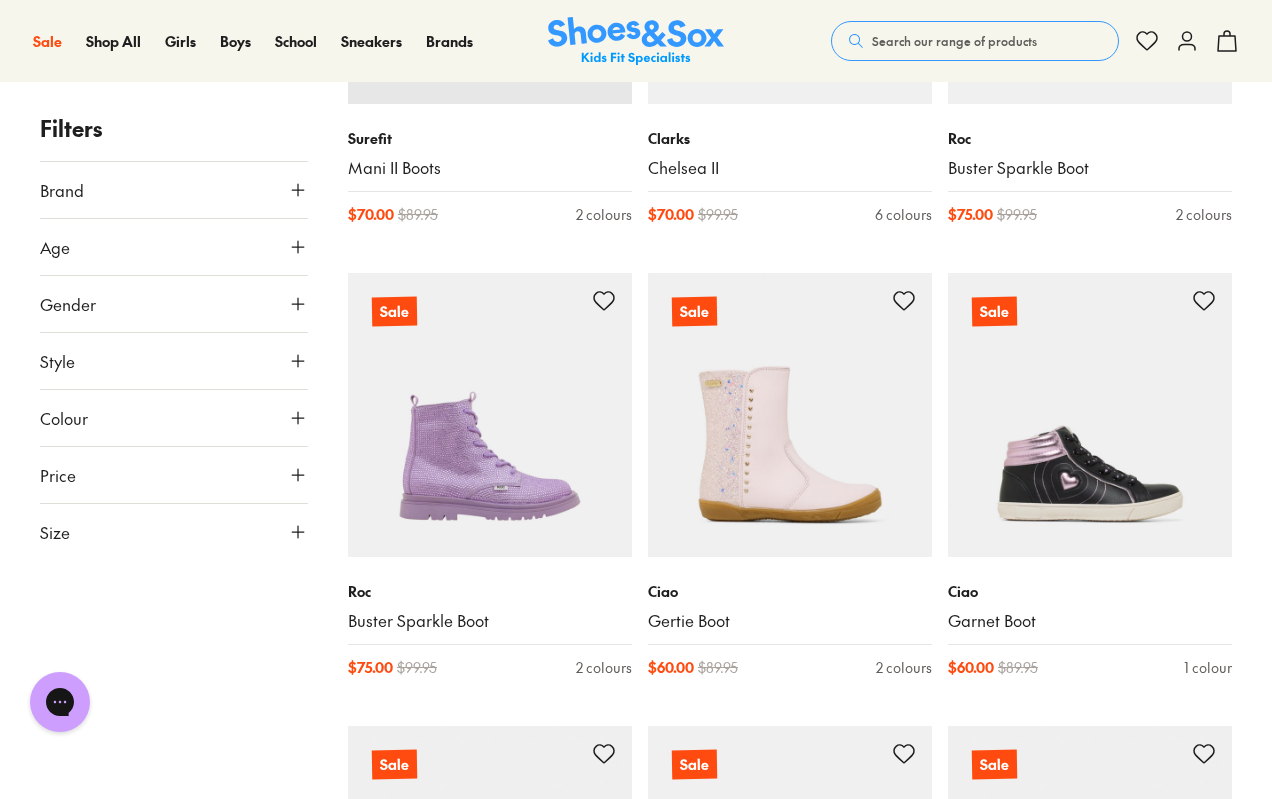 click on "Search our range of products" at bounding box center (954, 41) 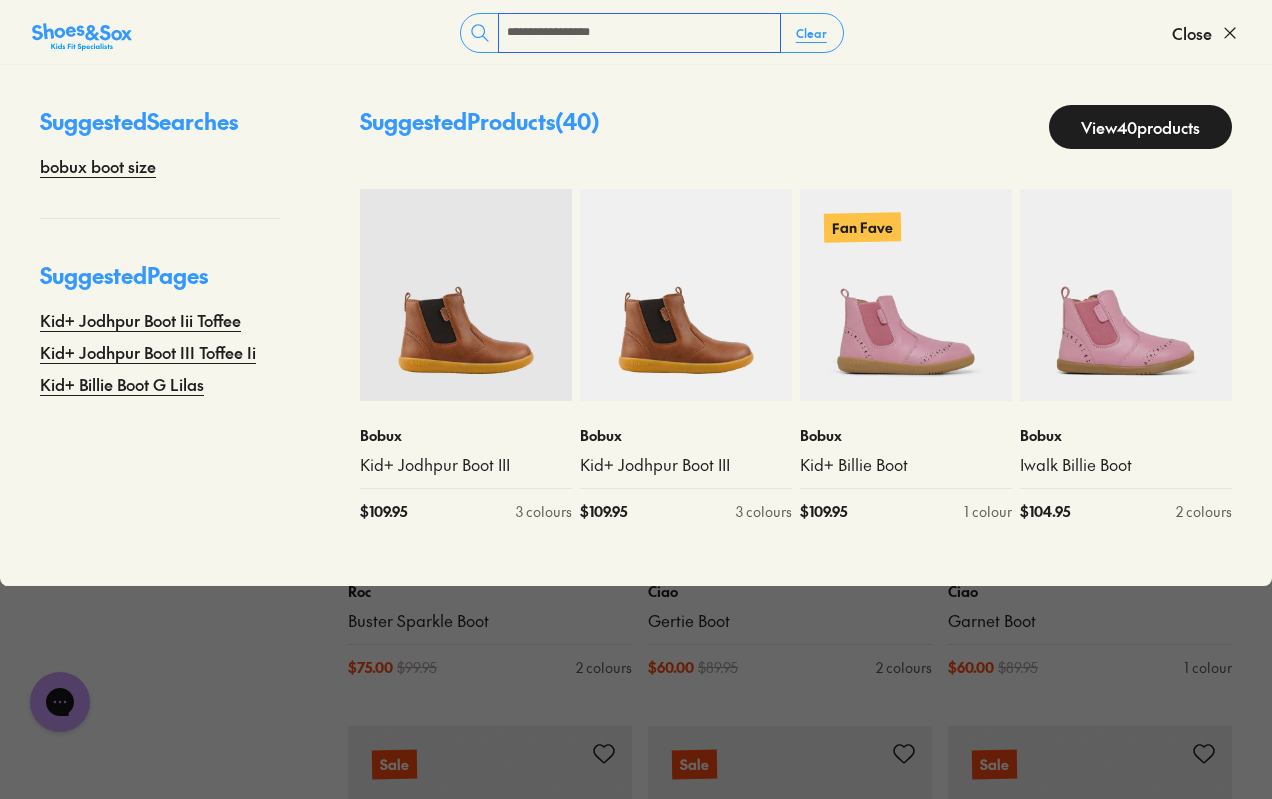 type on "**********" 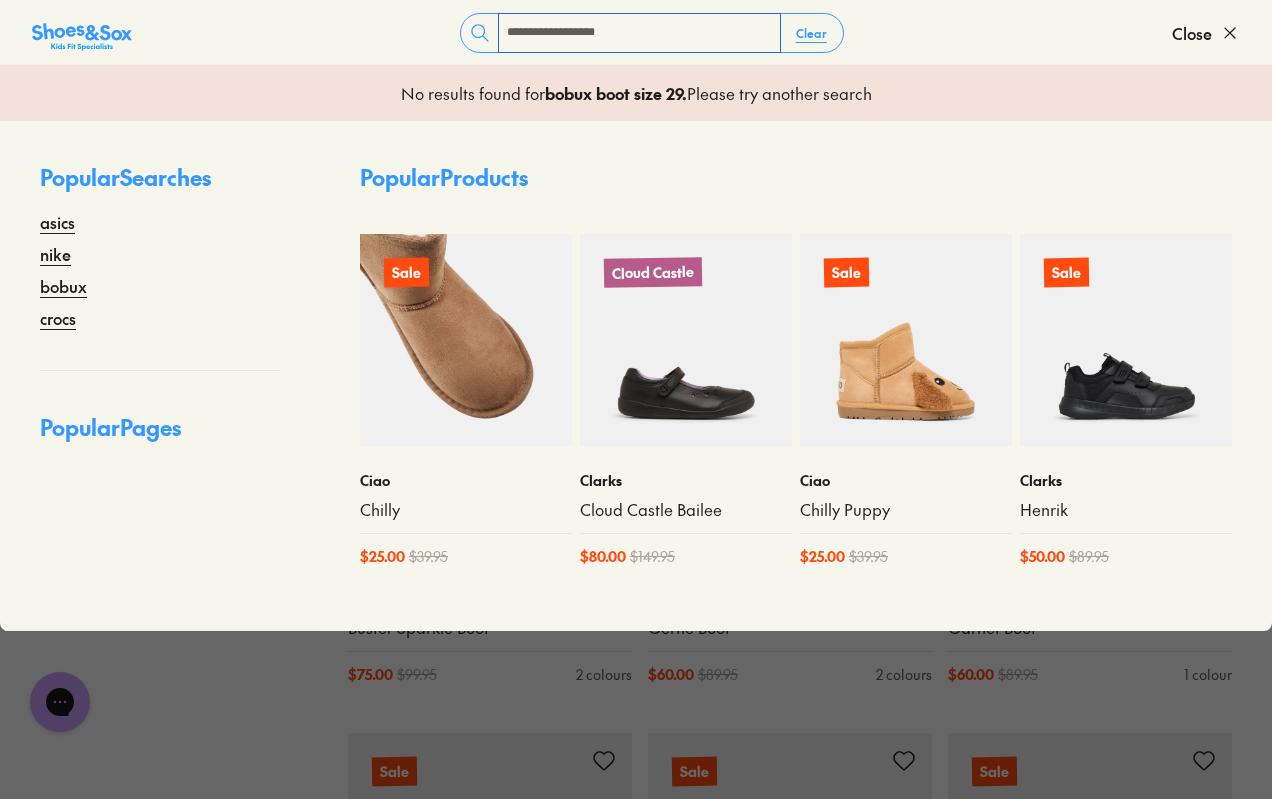 scroll, scrollTop: 4307, scrollLeft: 0, axis: vertical 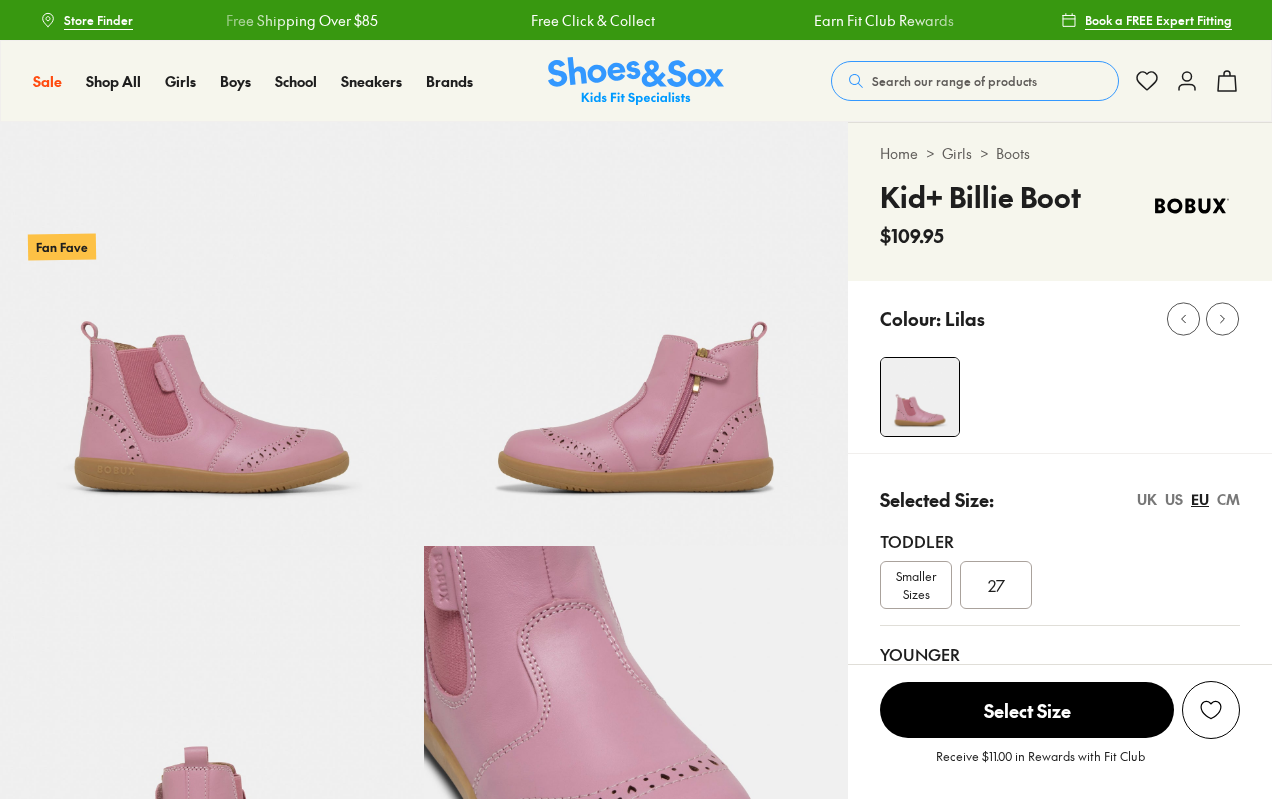 select on "*" 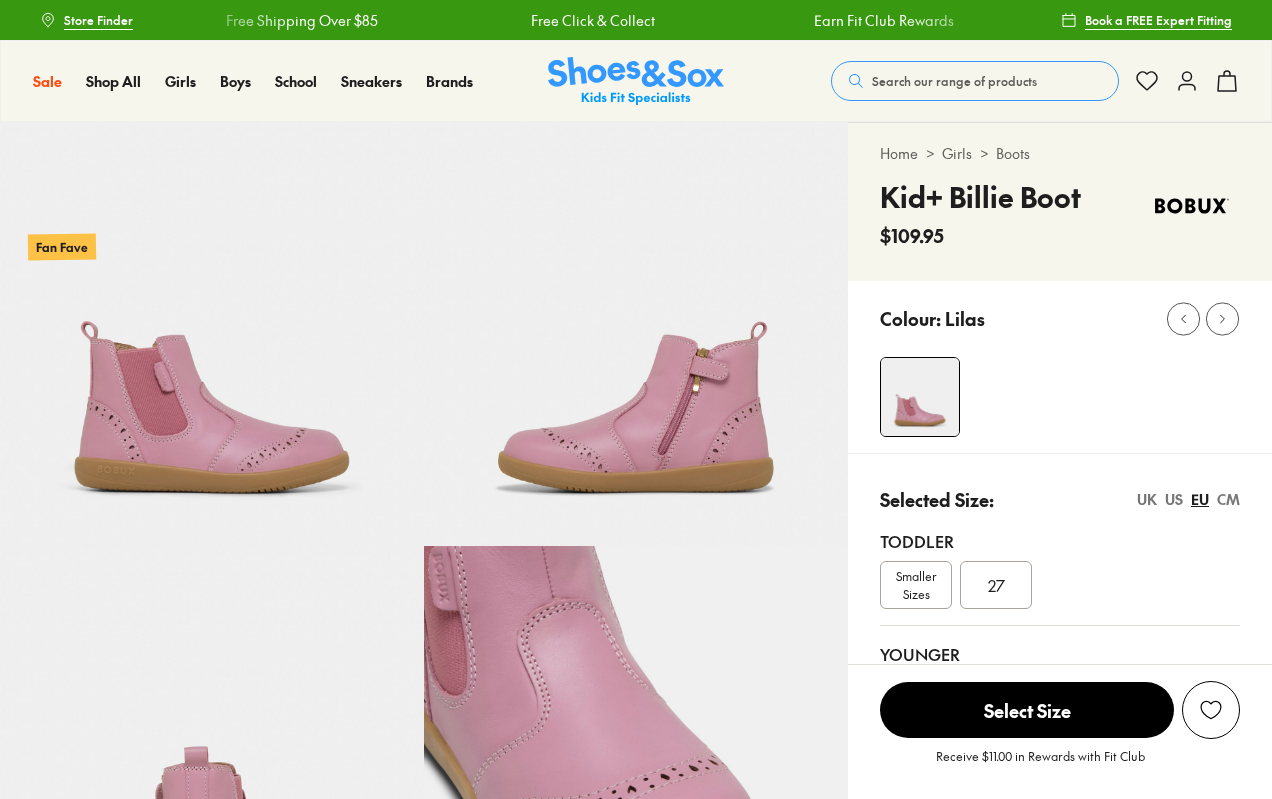scroll, scrollTop: 0, scrollLeft: 0, axis: both 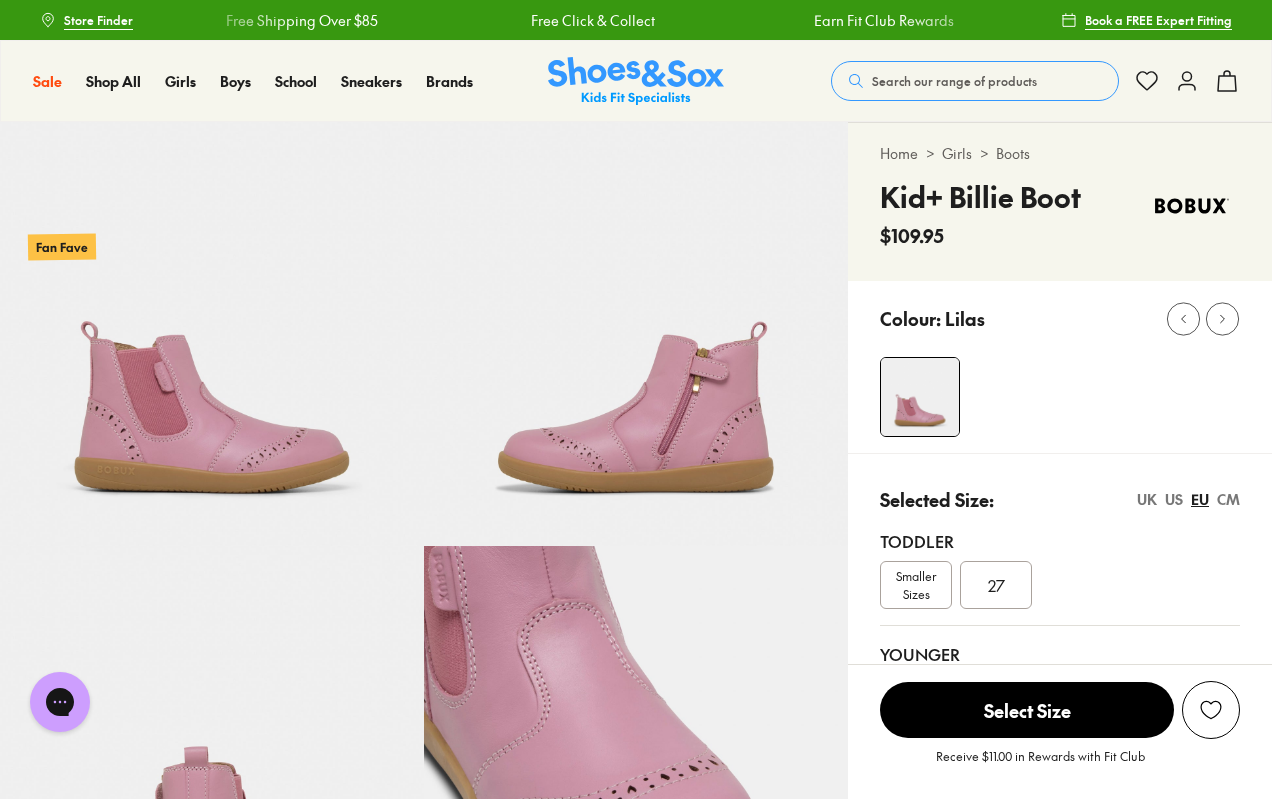click on "27" at bounding box center (996, 585) 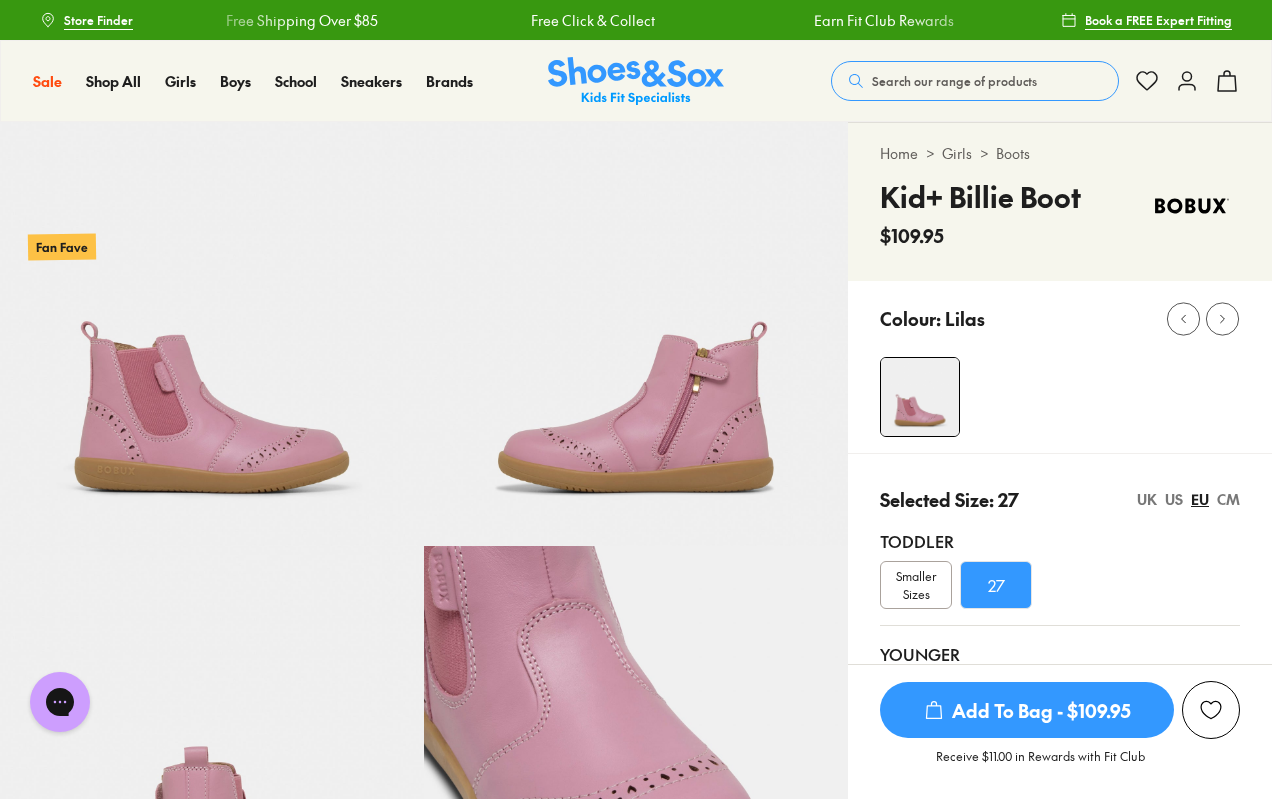 click on "27" at bounding box center [996, 585] 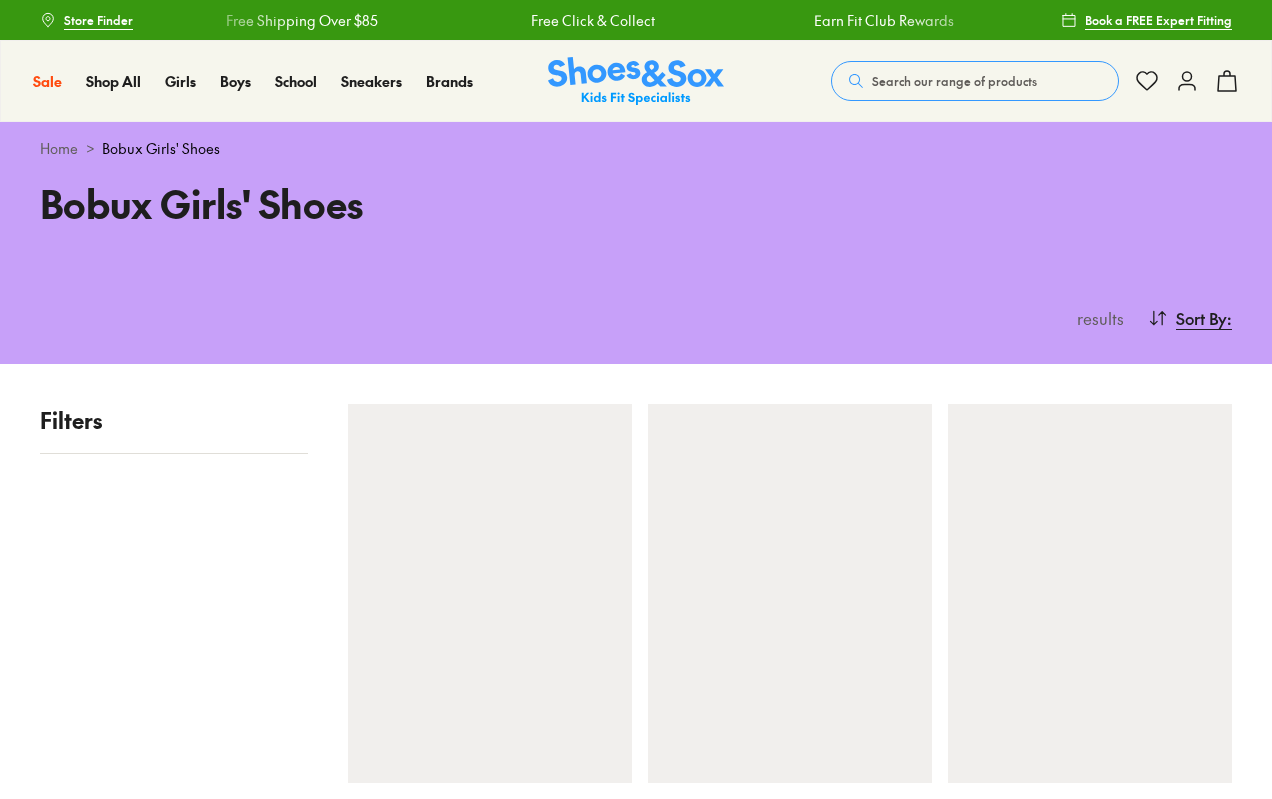 scroll, scrollTop: 0, scrollLeft: 0, axis: both 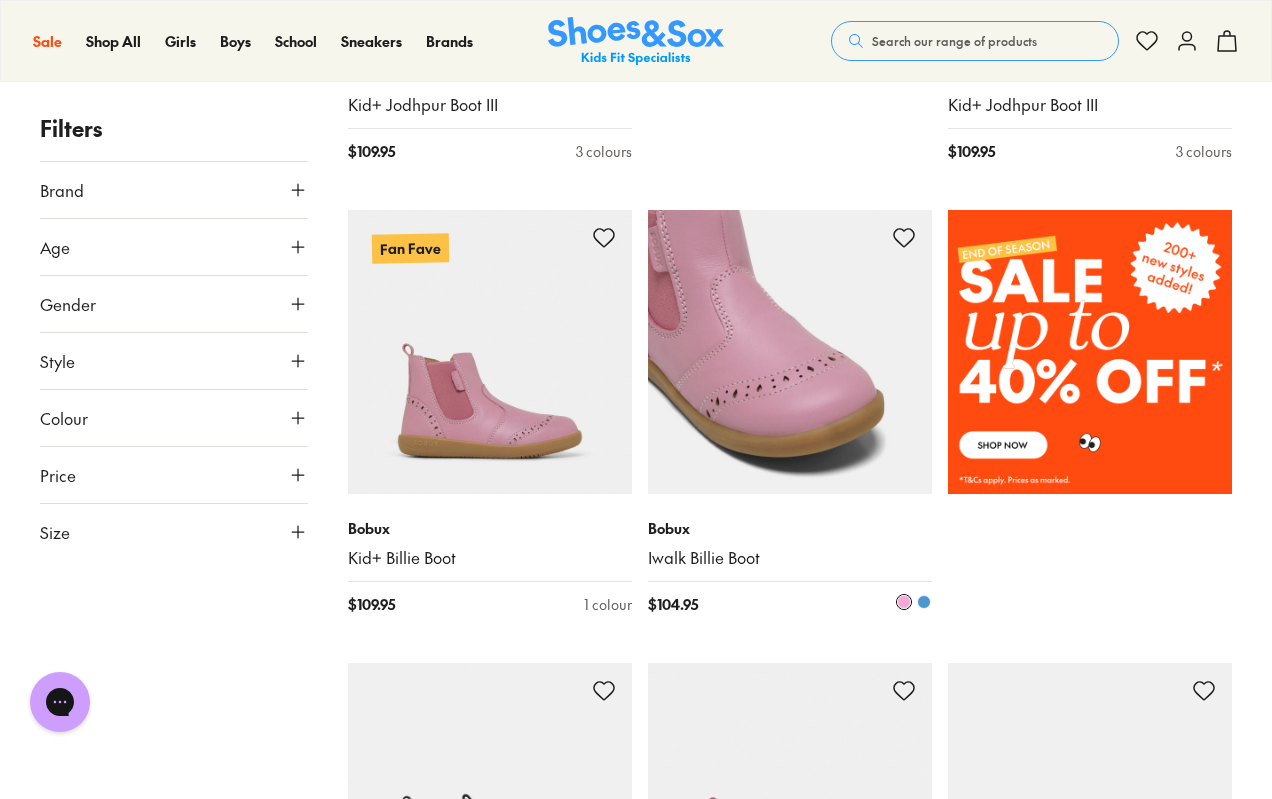 click at bounding box center (790, 352) 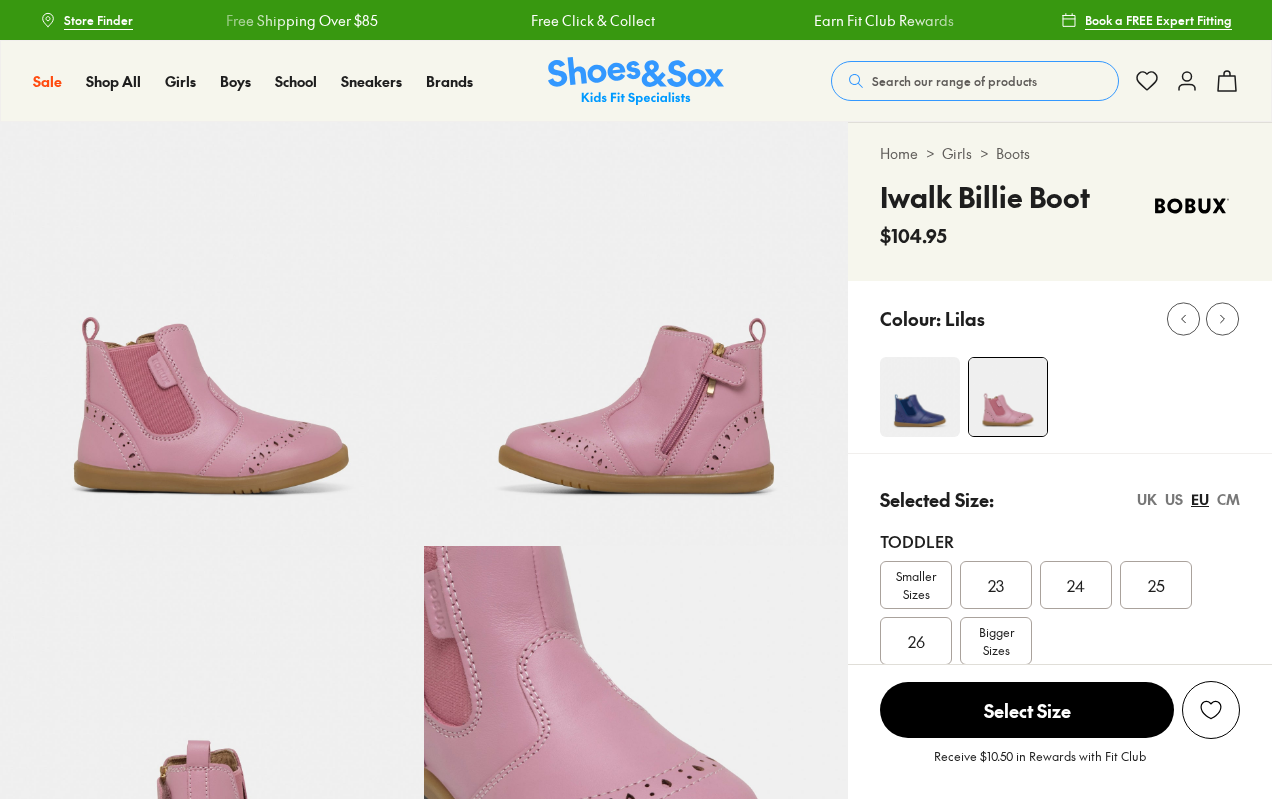 scroll, scrollTop: 0, scrollLeft: 0, axis: both 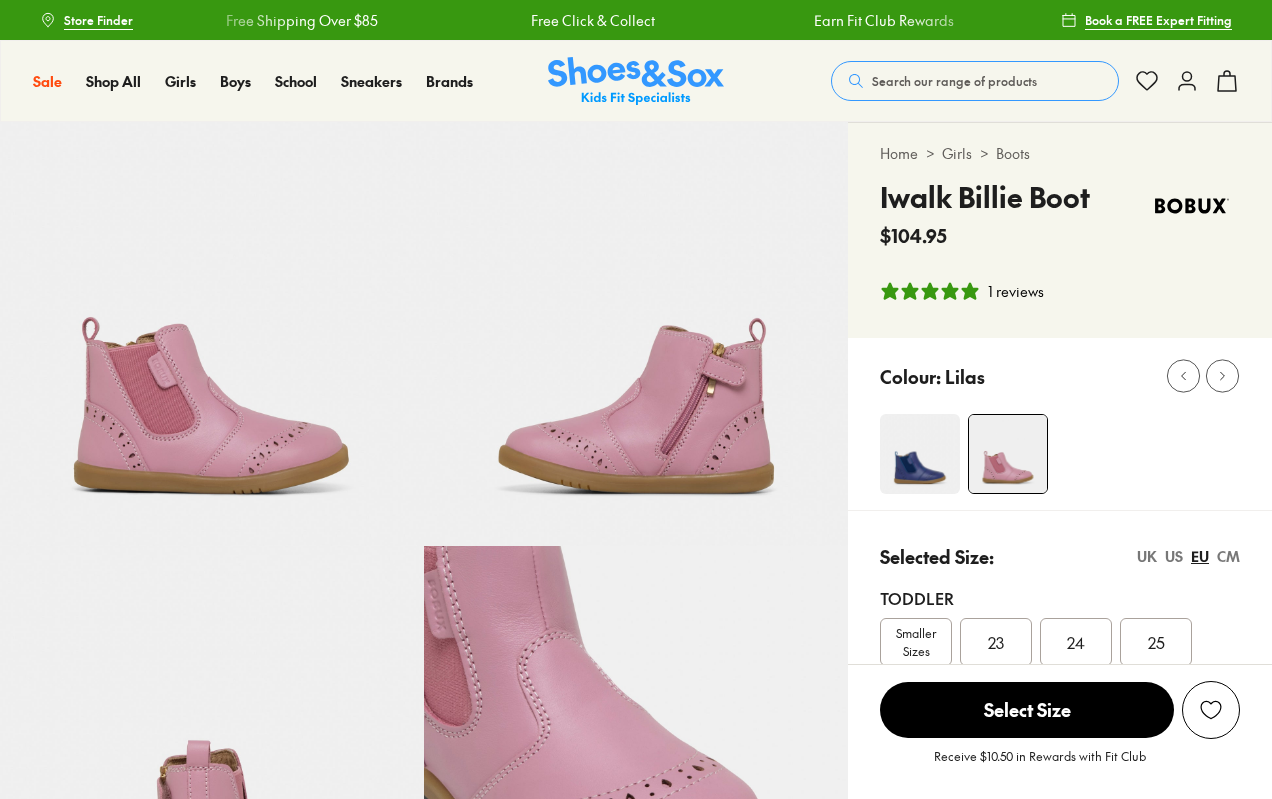 select on "*" 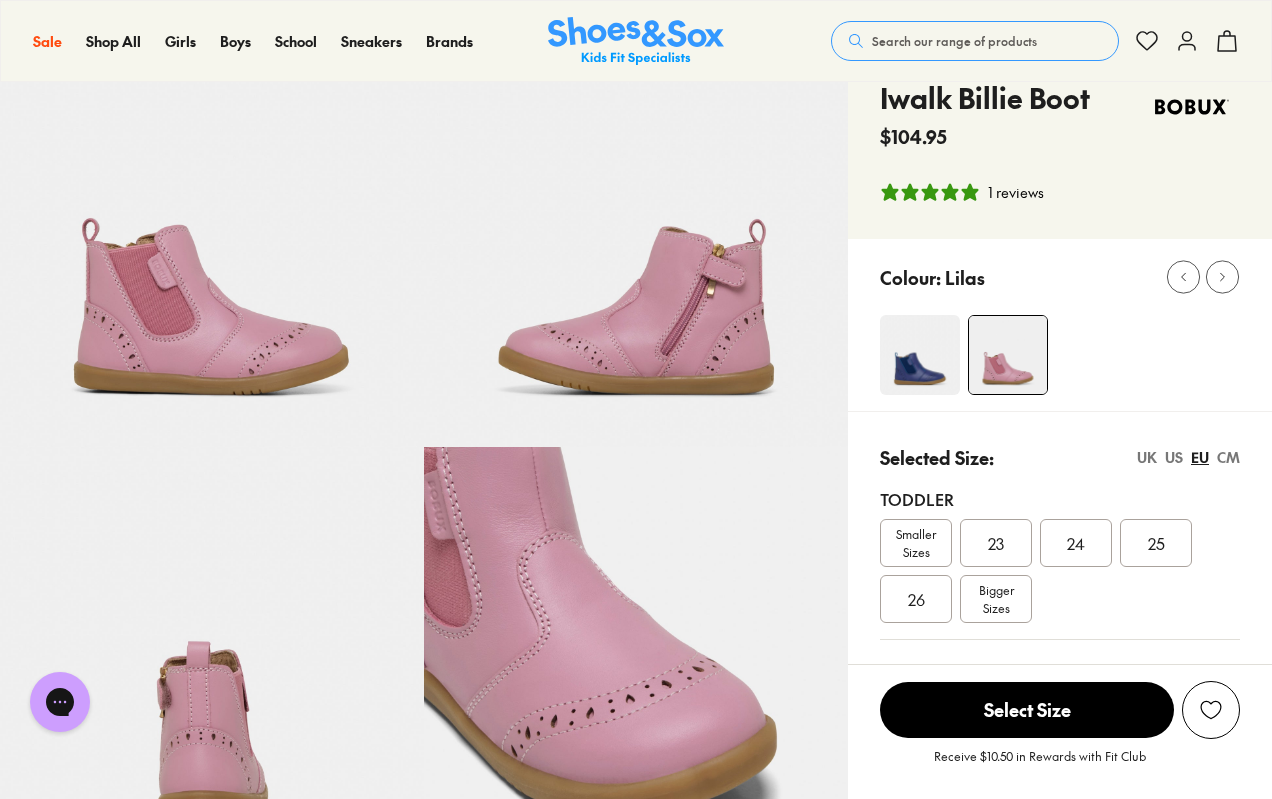 scroll, scrollTop: 100, scrollLeft: 0, axis: vertical 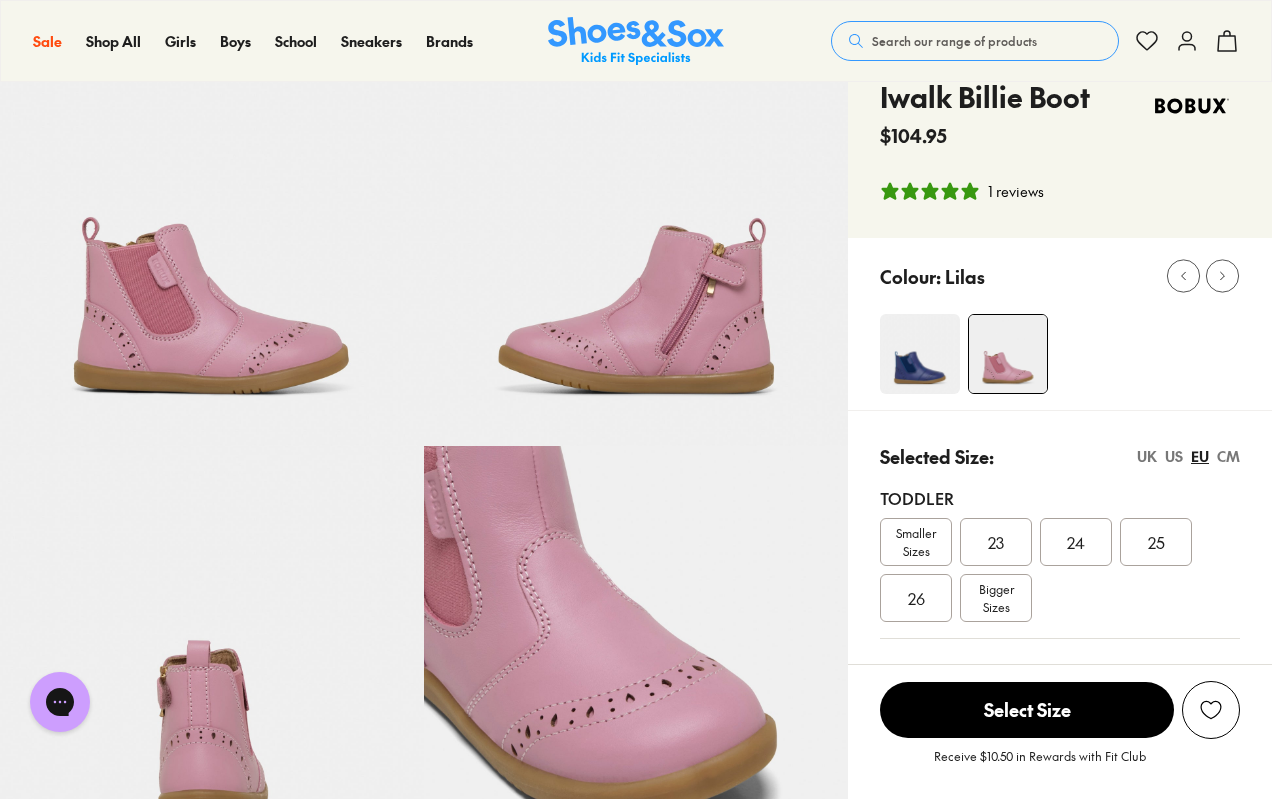 click on "Bigger Sizes" at bounding box center (996, 598) 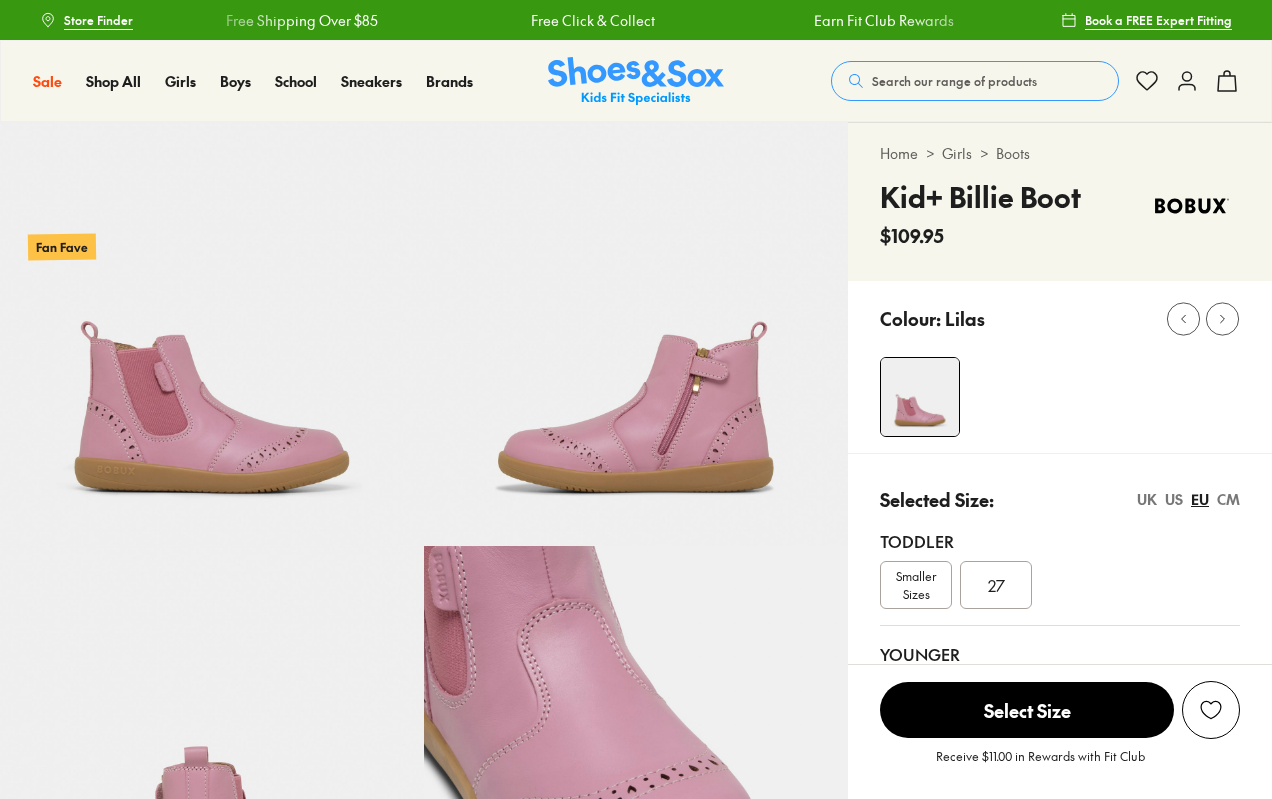 scroll, scrollTop: 0, scrollLeft: 0, axis: both 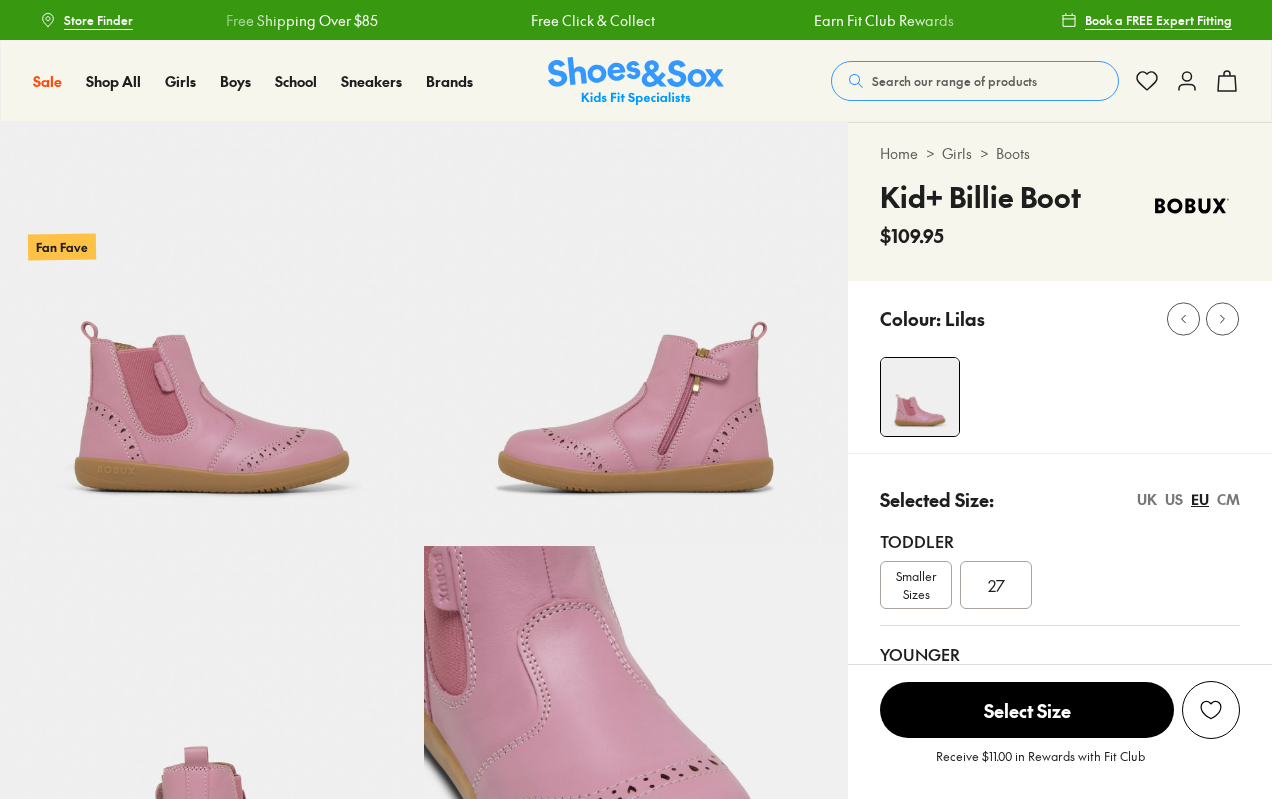 select on "*" 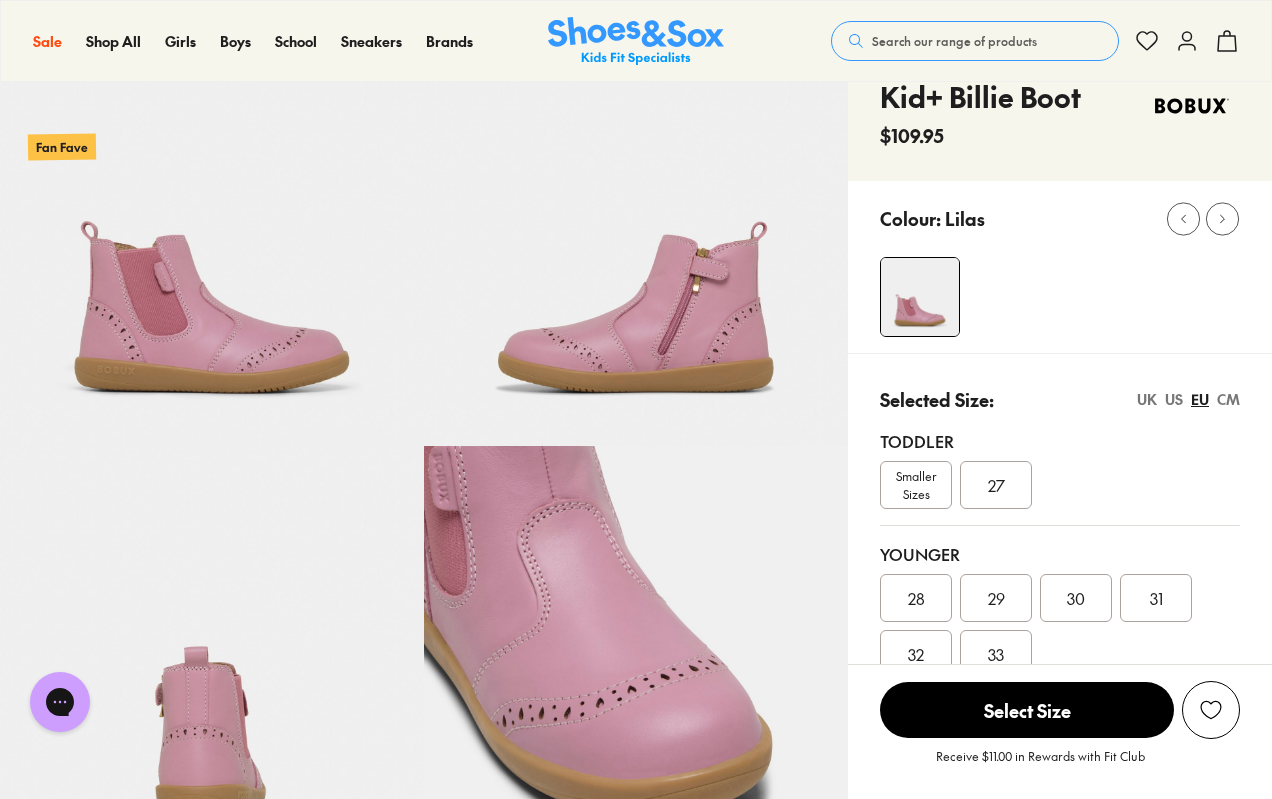 scroll, scrollTop: 200, scrollLeft: 0, axis: vertical 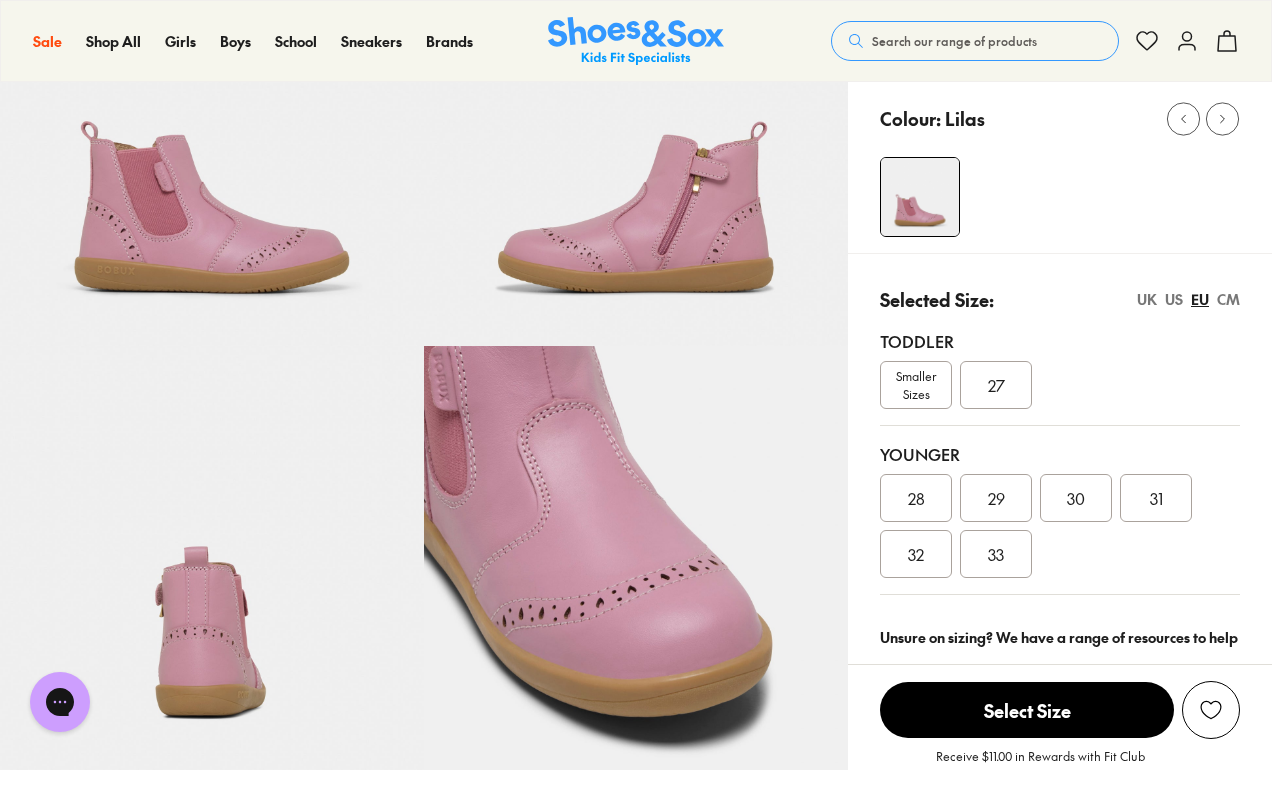 click on "29" at bounding box center [996, 498] 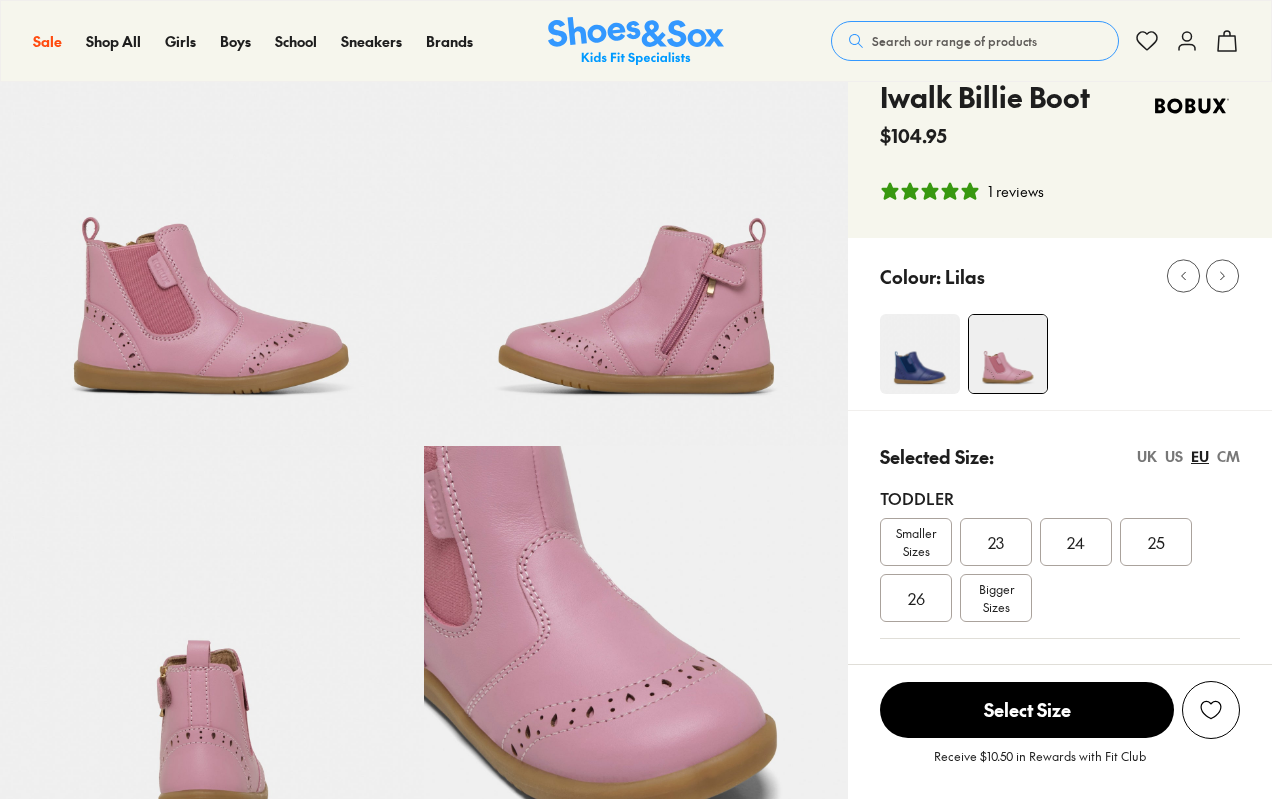 select on "*" 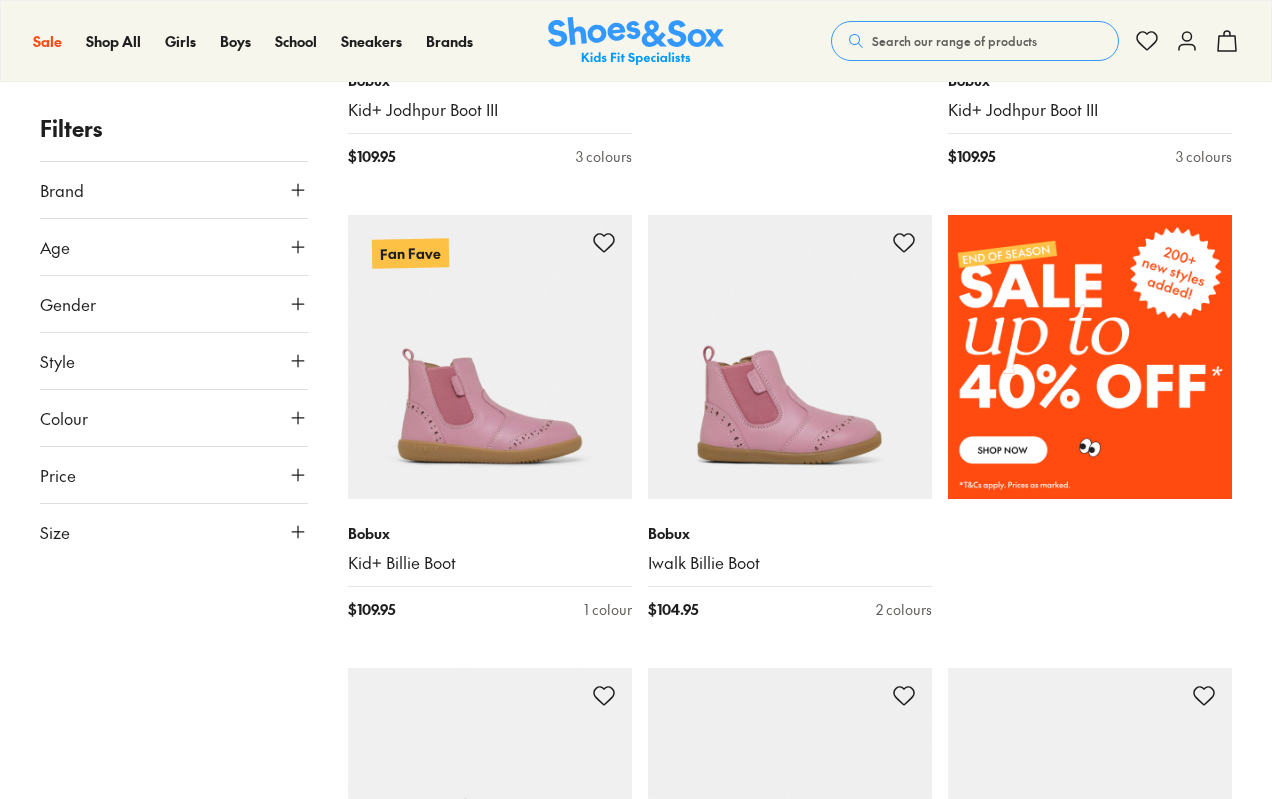 scroll, scrollTop: 1095, scrollLeft: 0, axis: vertical 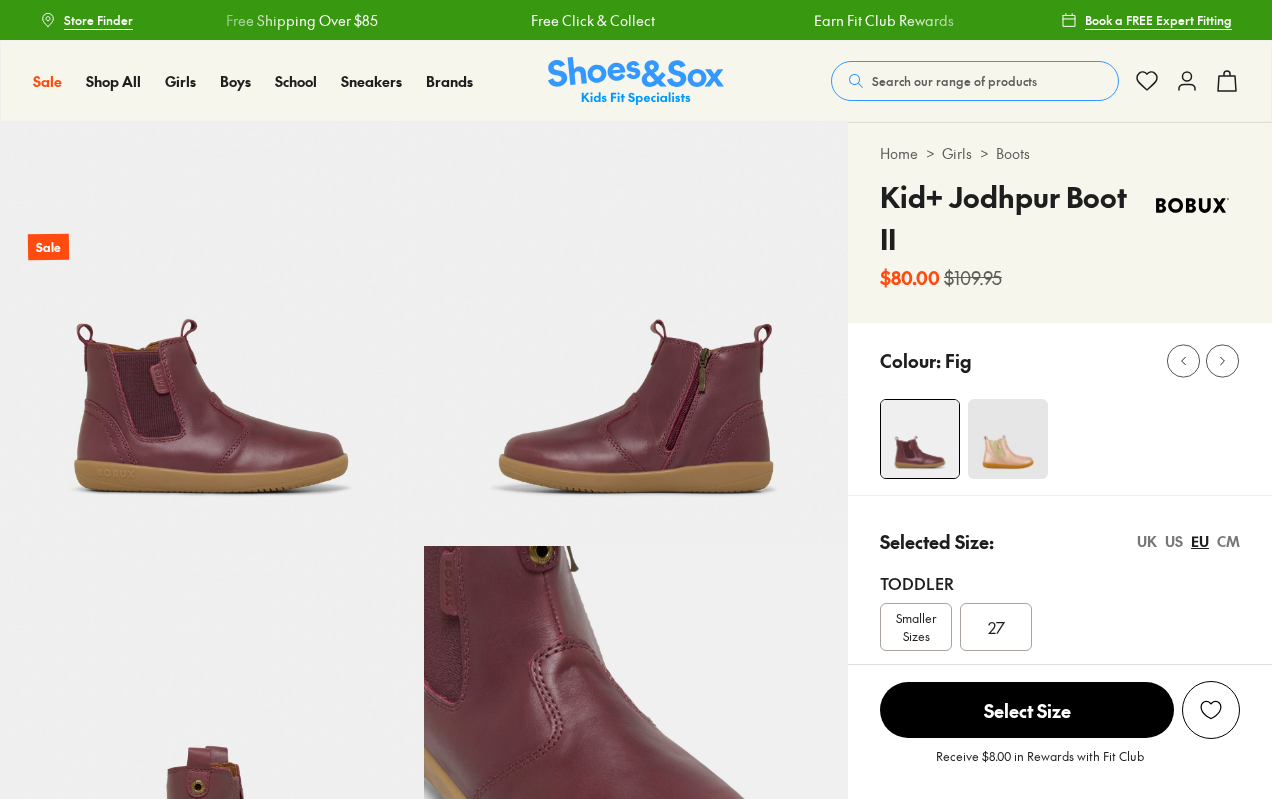 select on "*" 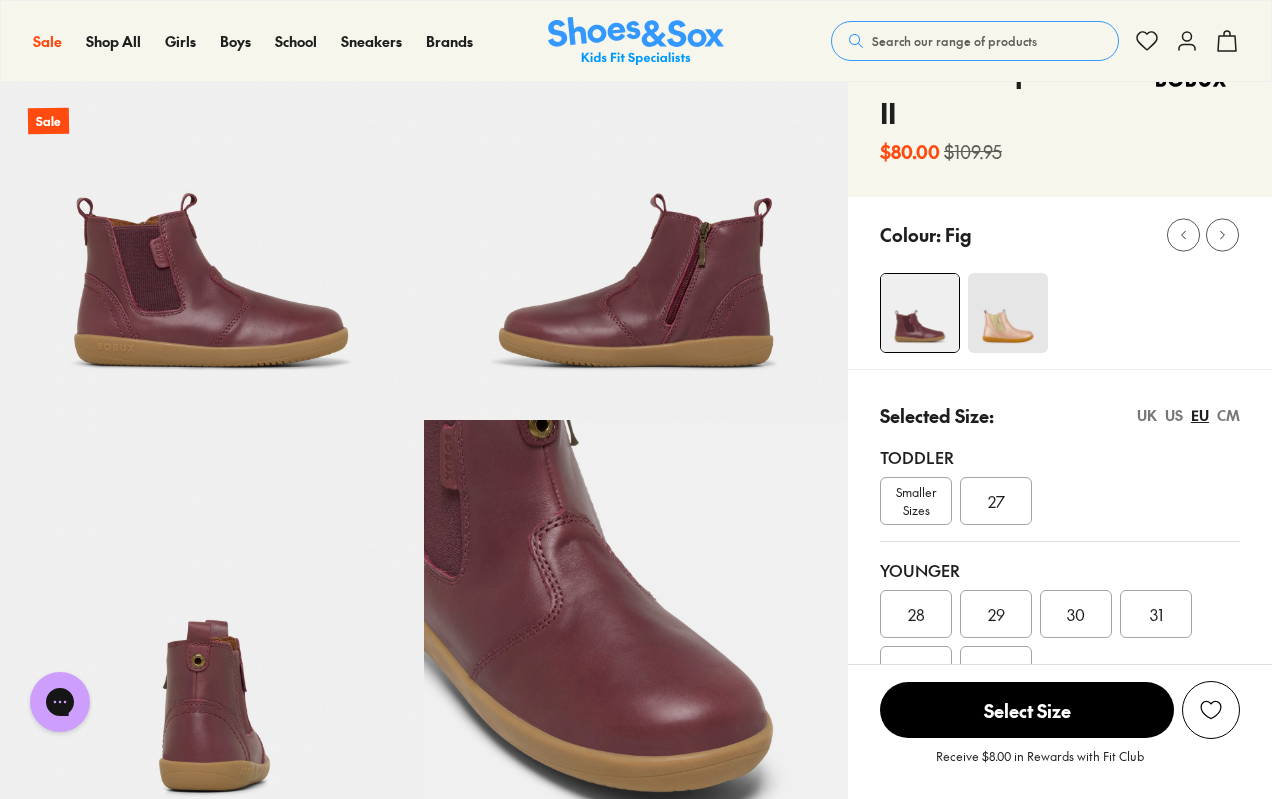 scroll, scrollTop: 0, scrollLeft: 0, axis: both 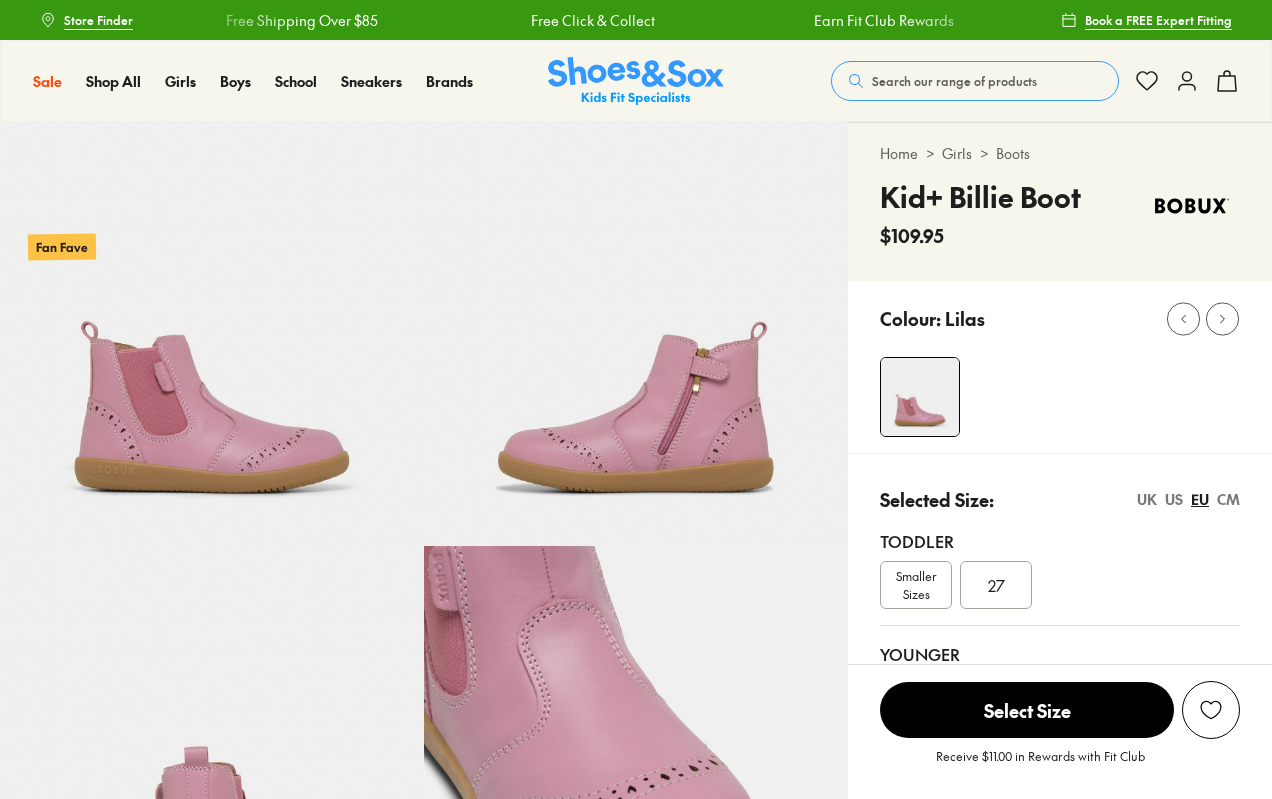 select on "*" 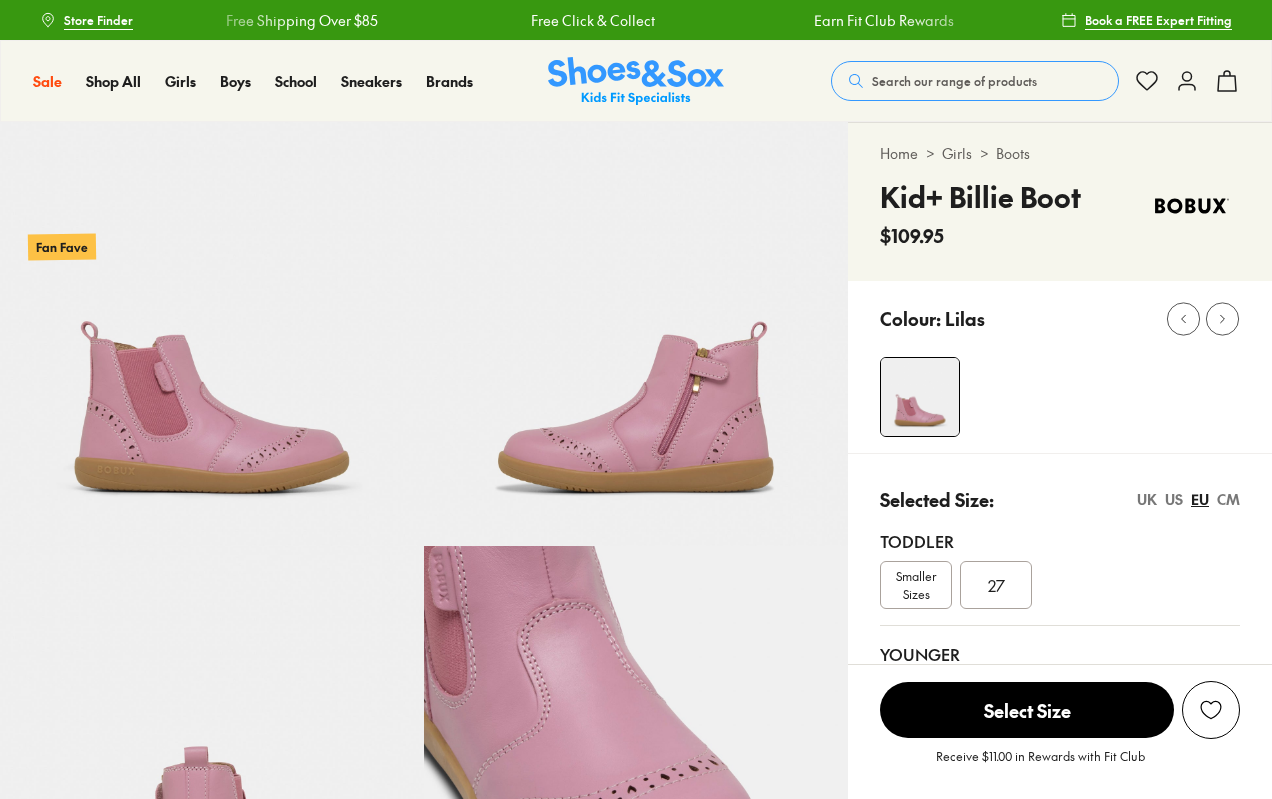 scroll, scrollTop: 0, scrollLeft: 0, axis: both 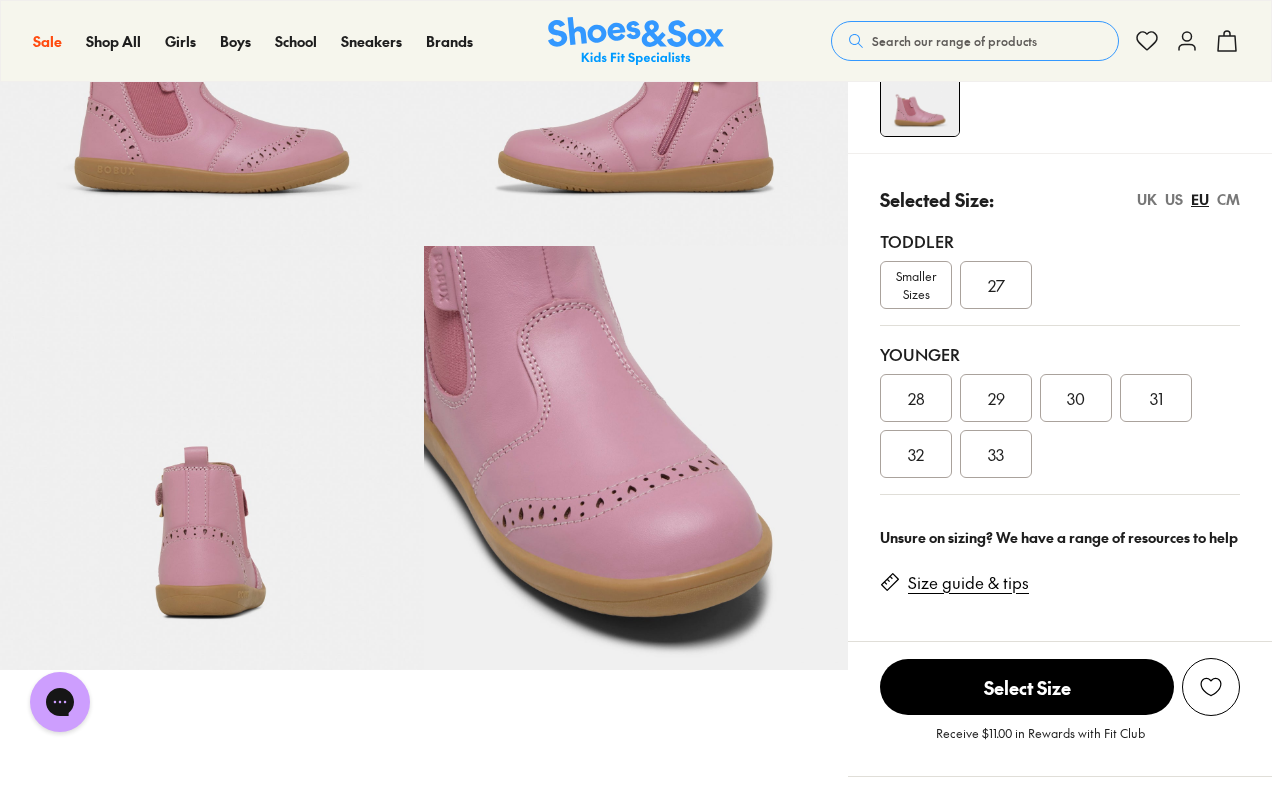 click 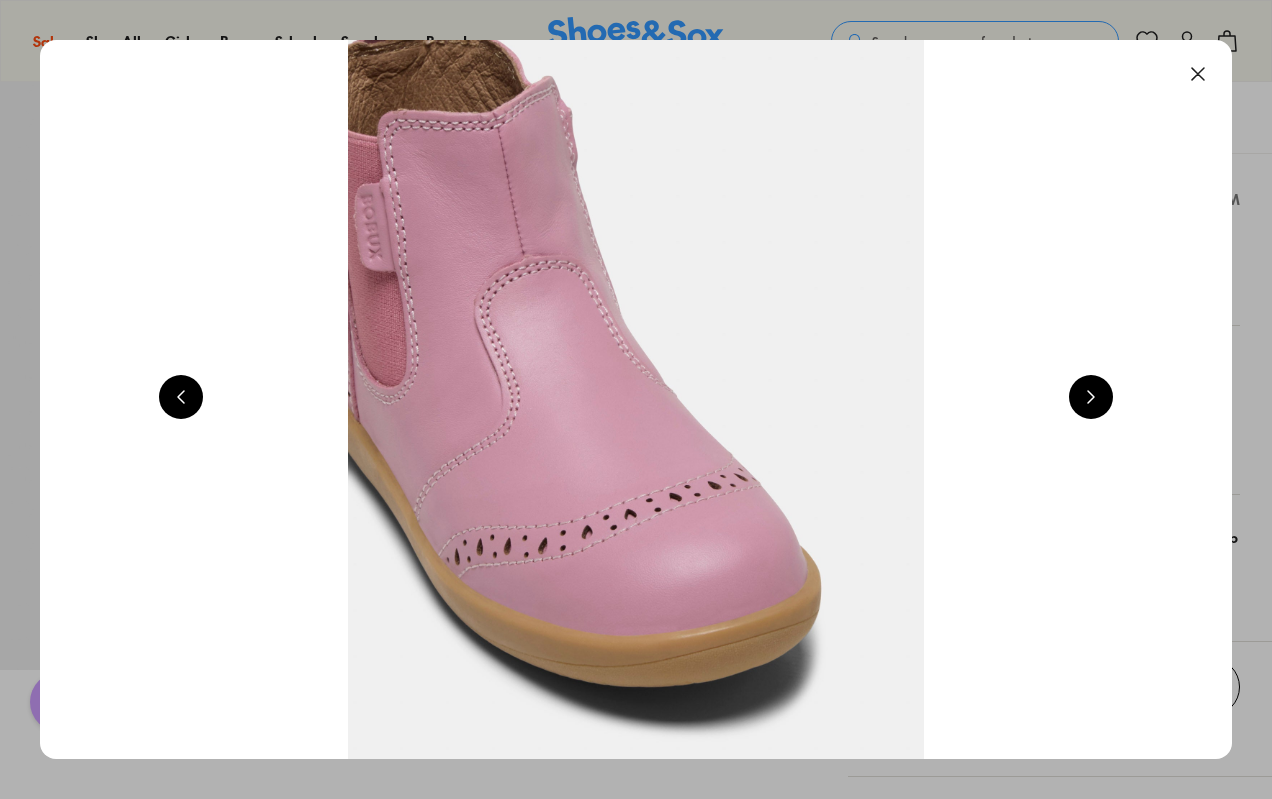 scroll, scrollTop: 0, scrollLeft: 4800, axis: horizontal 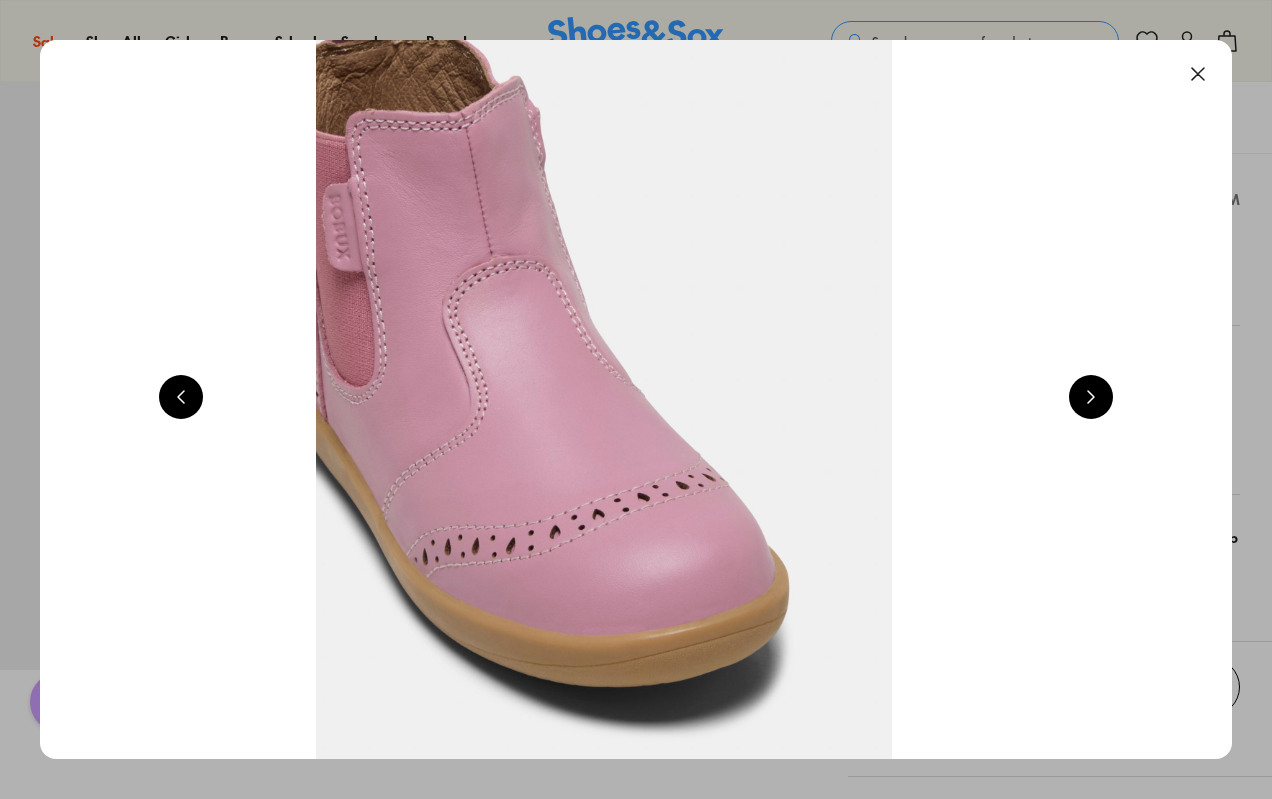 click at bounding box center [1091, 397] 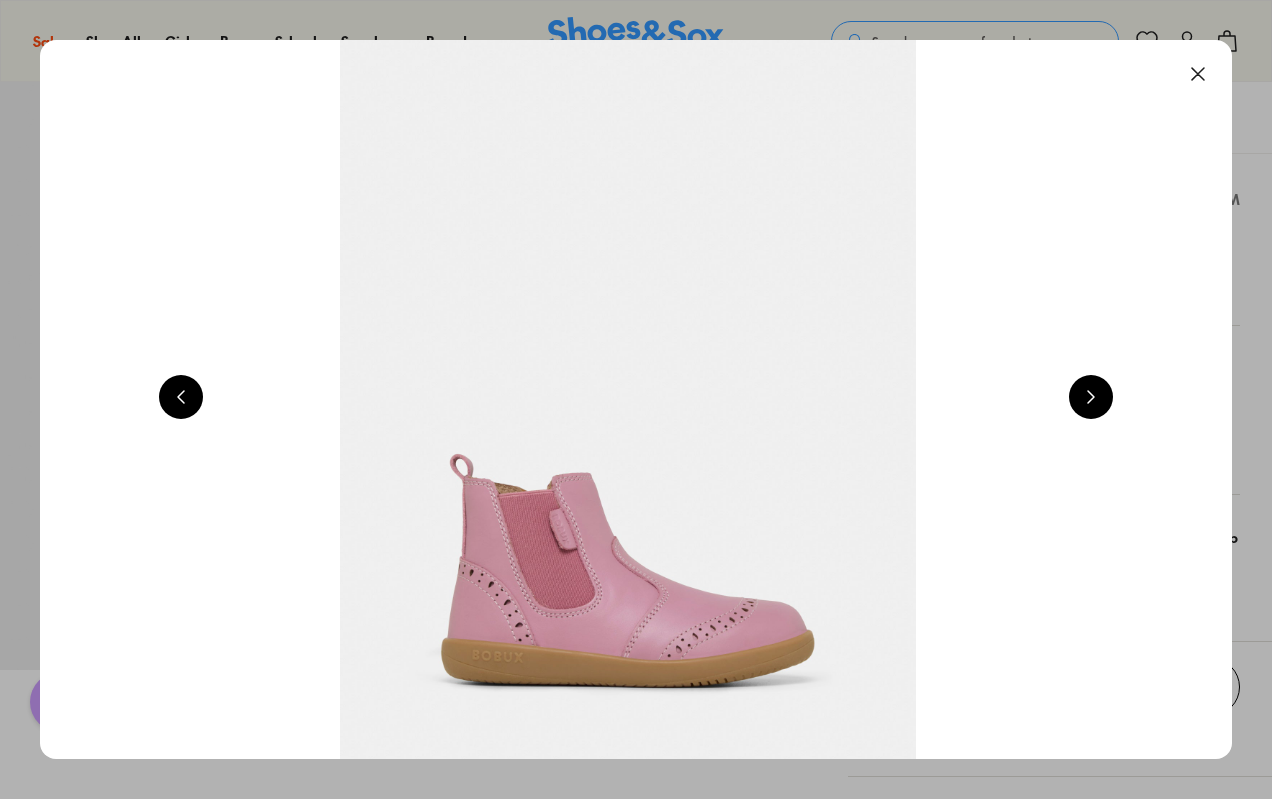 click at bounding box center [1091, 397] 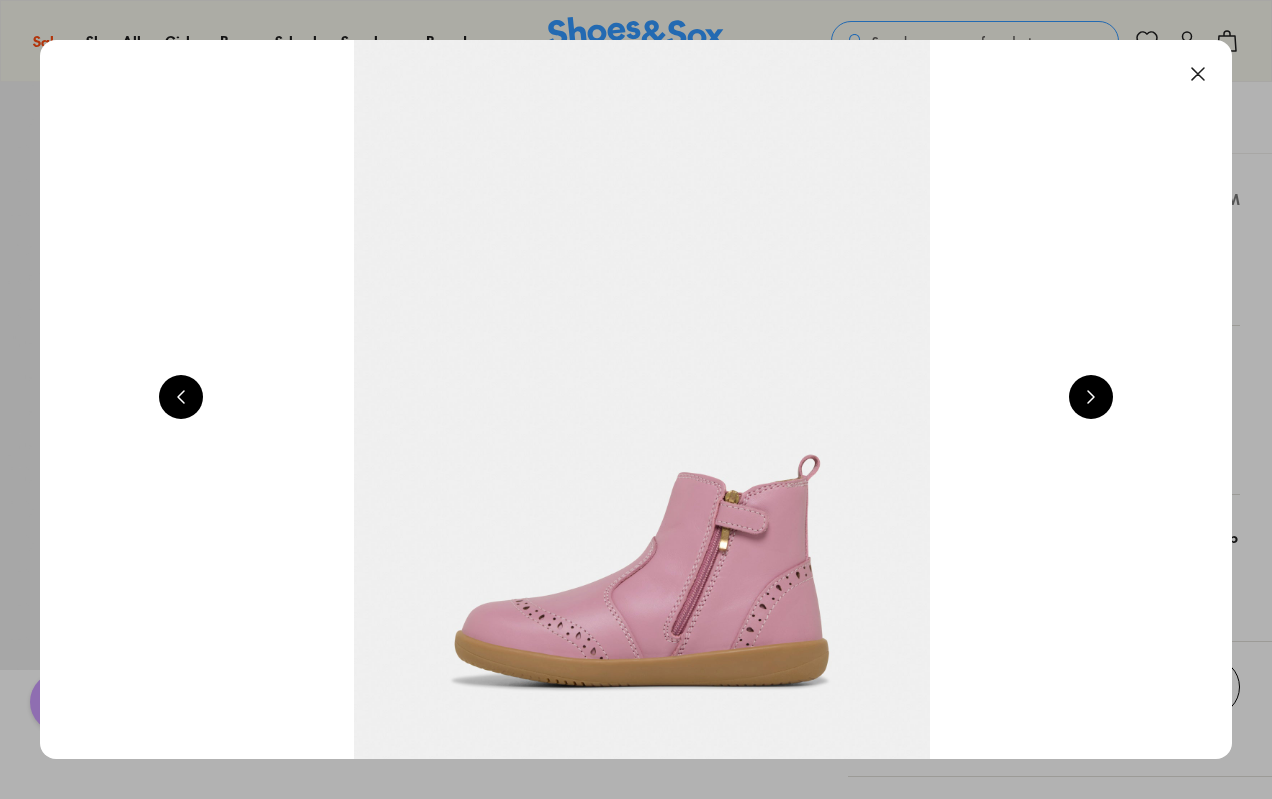 scroll, scrollTop: 0, scrollLeft: 2400, axis: horizontal 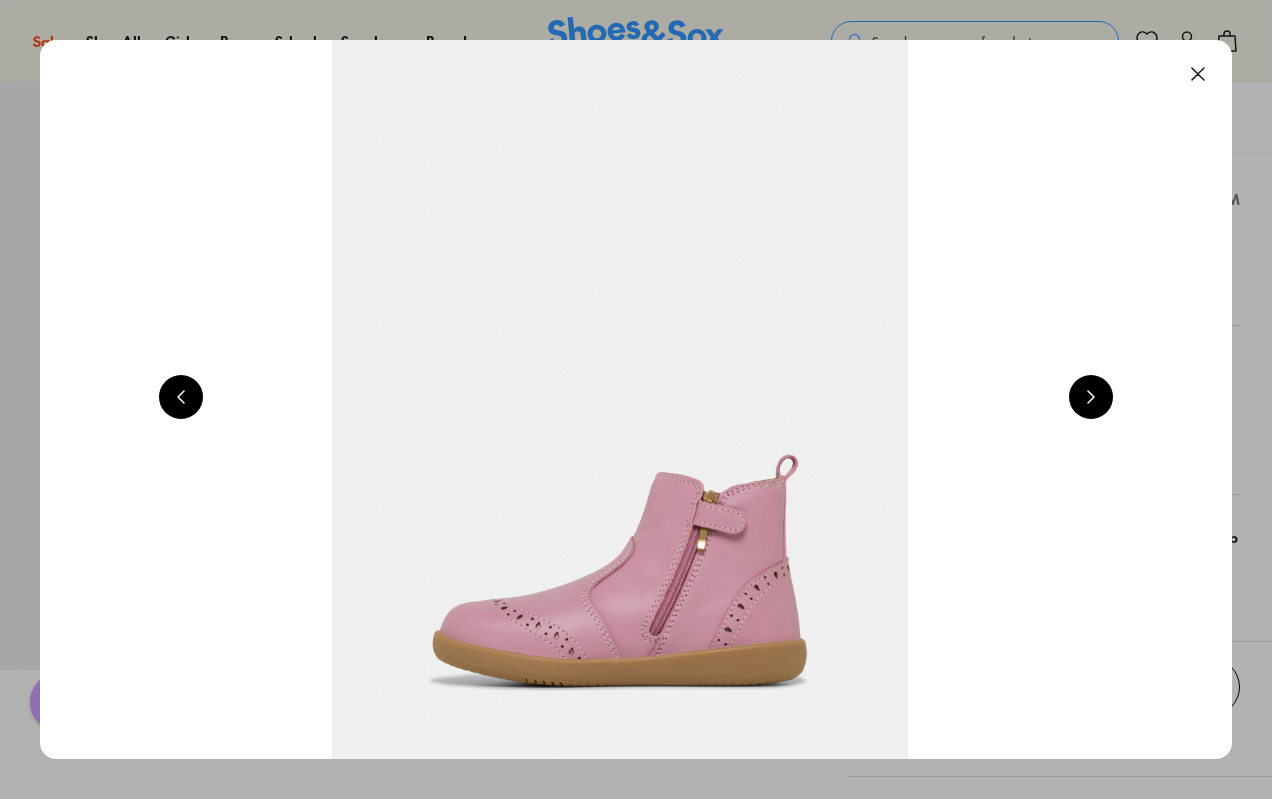 click at bounding box center [1091, 397] 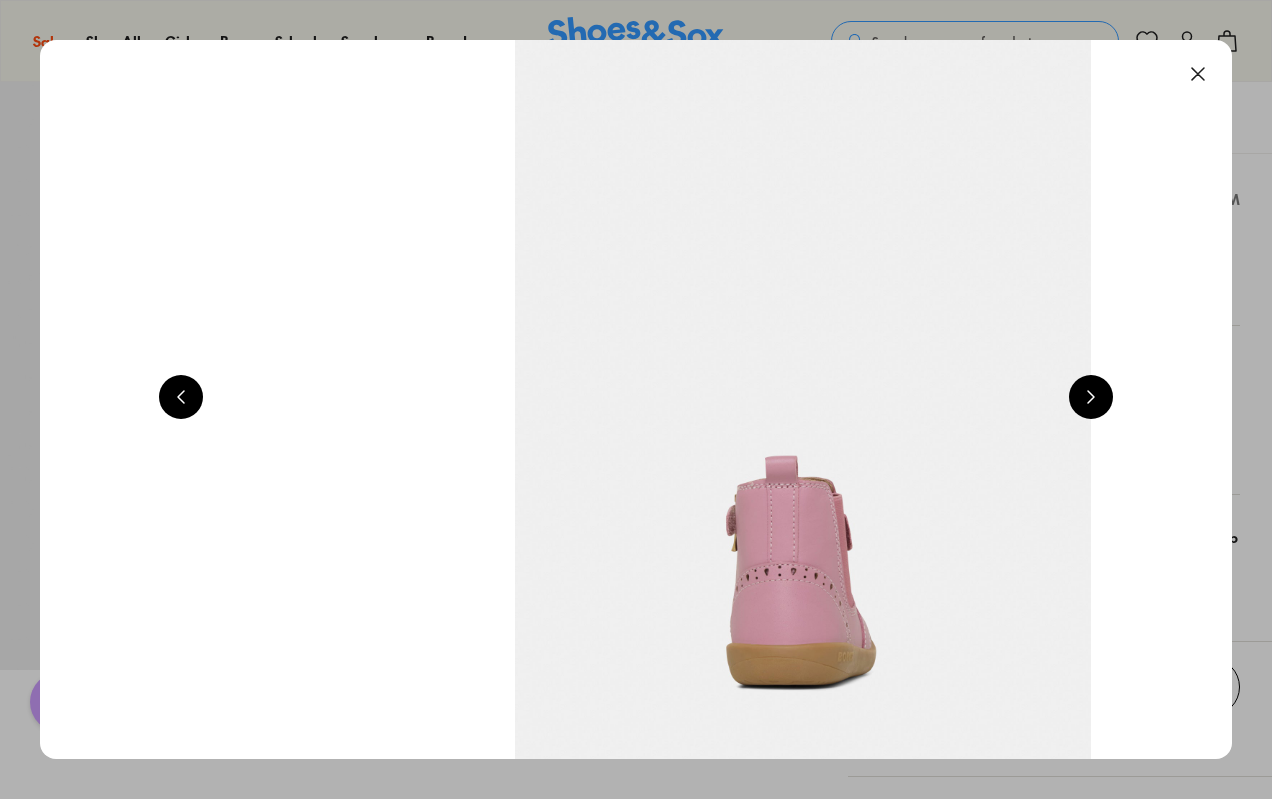 scroll, scrollTop: 0, scrollLeft: 3600, axis: horizontal 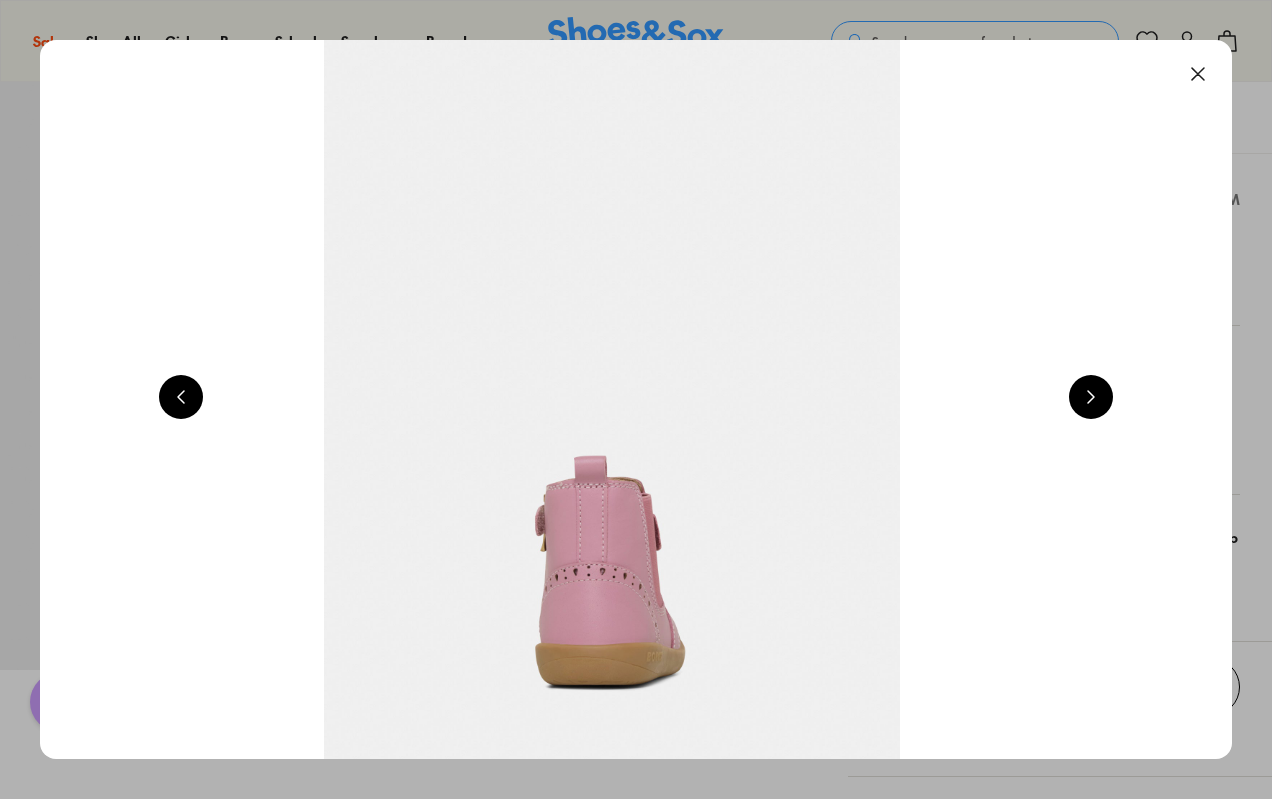 click at bounding box center (1091, 397) 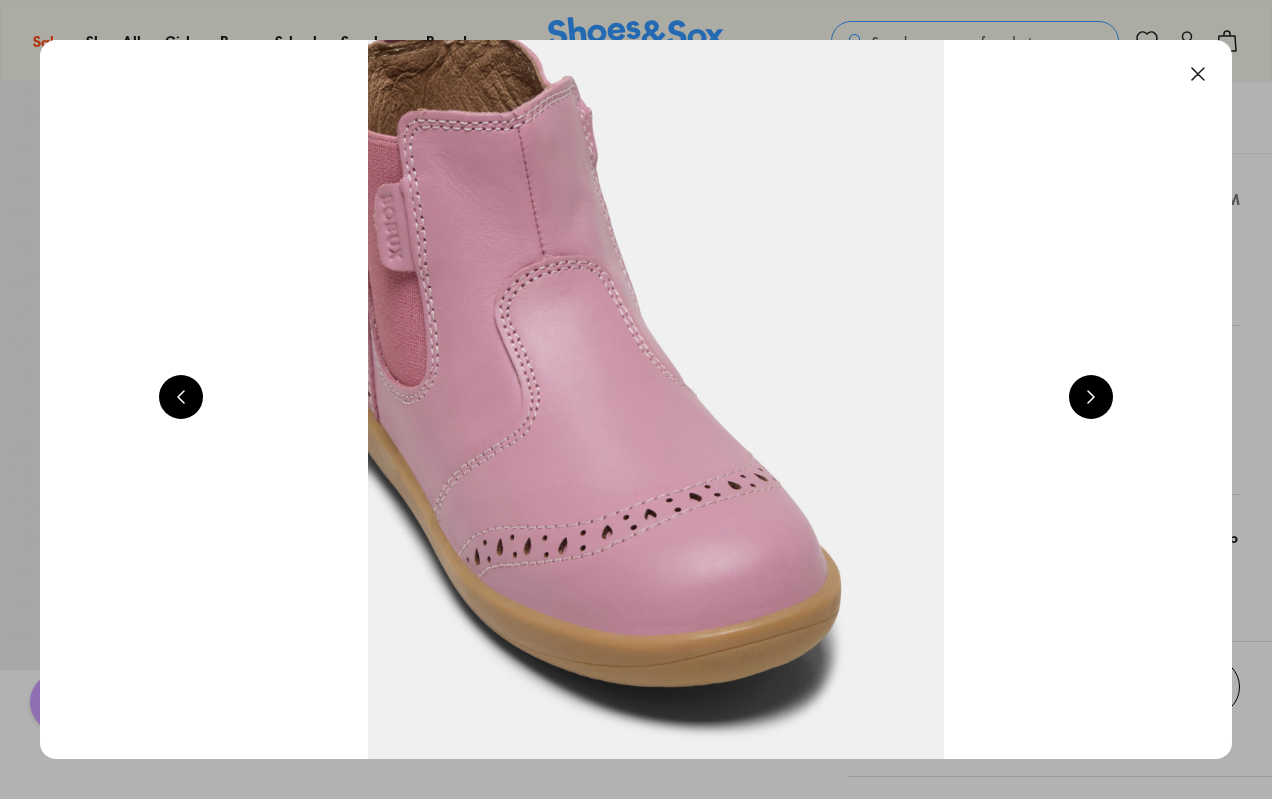 scroll, scrollTop: 0, scrollLeft: 4800, axis: horizontal 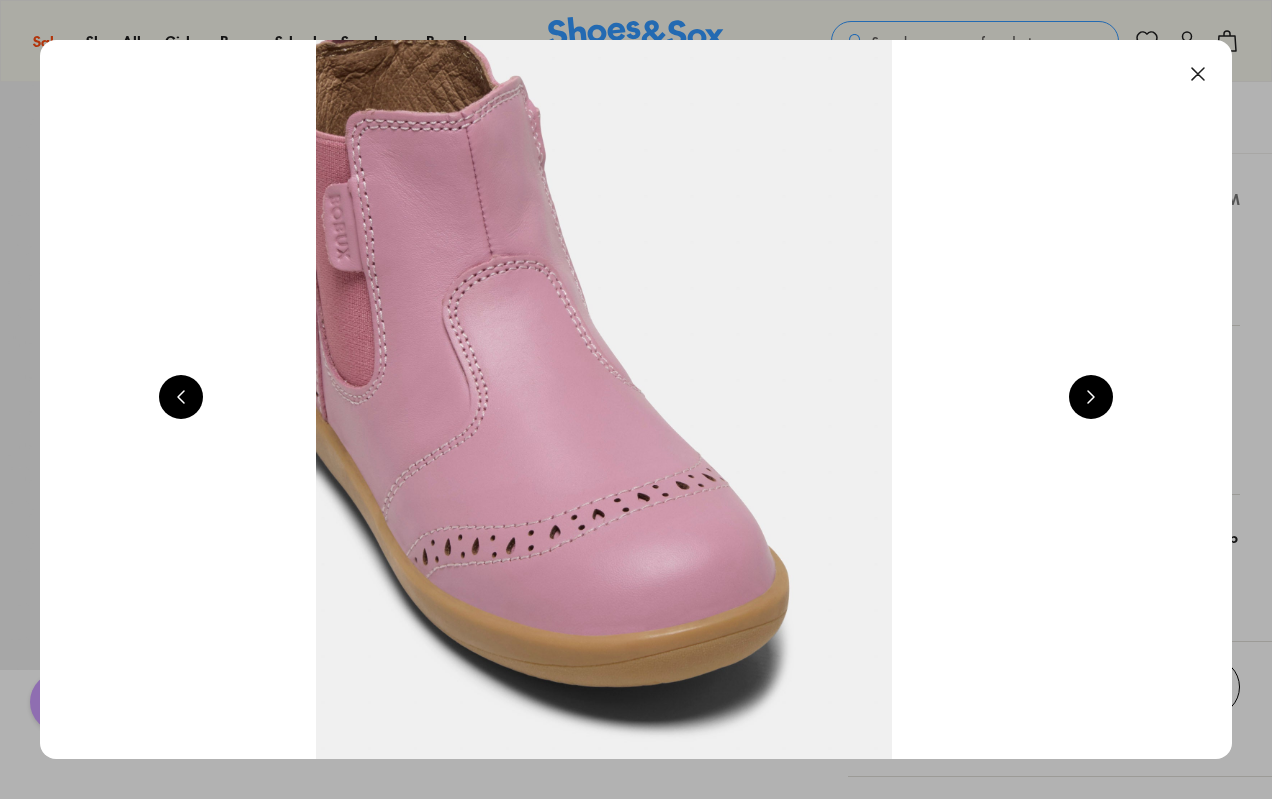 click at bounding box center (1091, 397) 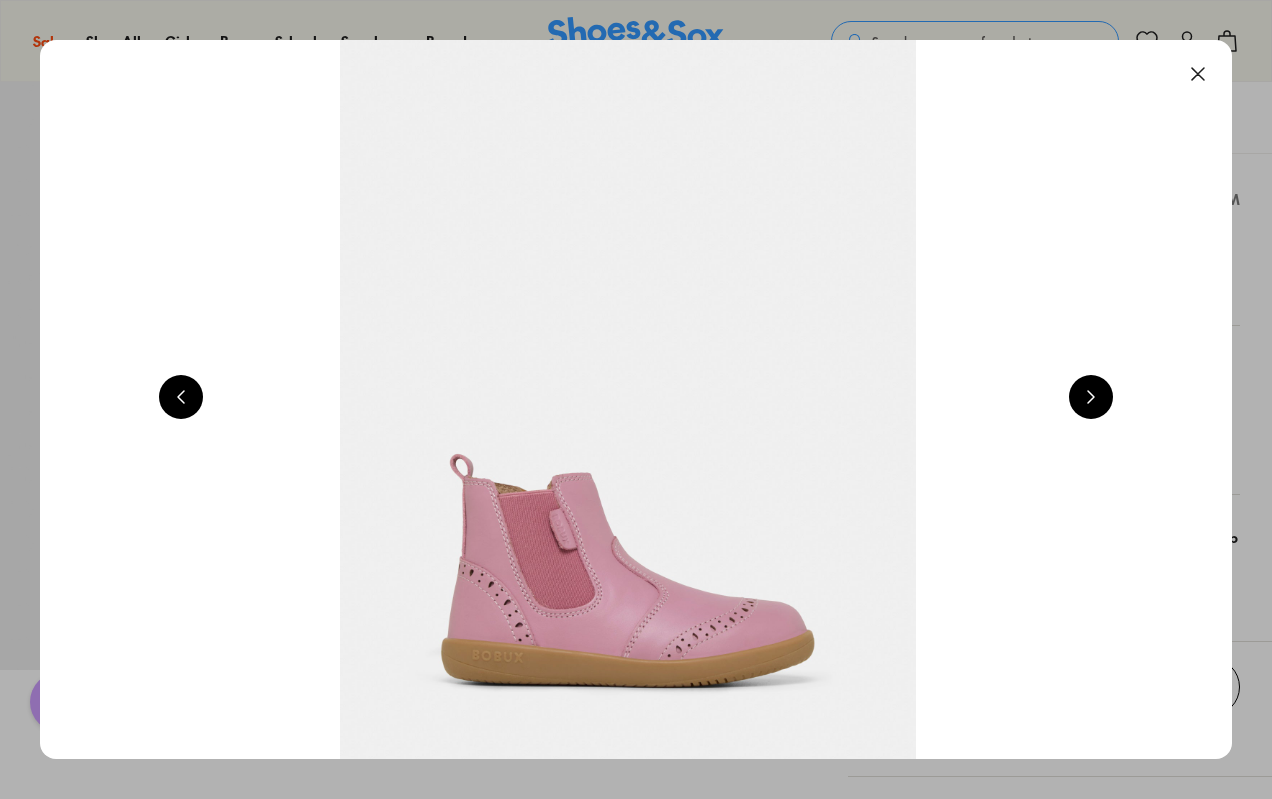 click at bounding box center [1091, 397] 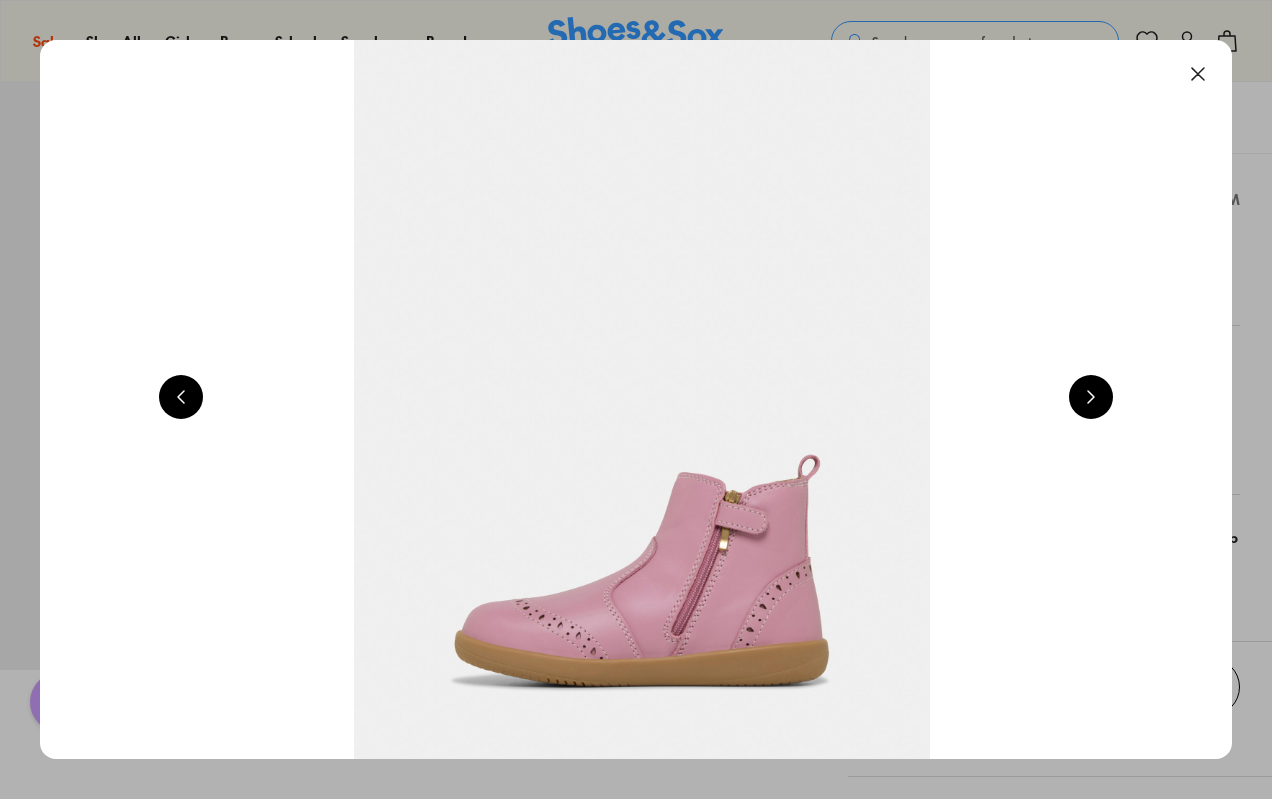 scroll, scrollTop: 0, scrollLeft: 2400, axis: horizontal 